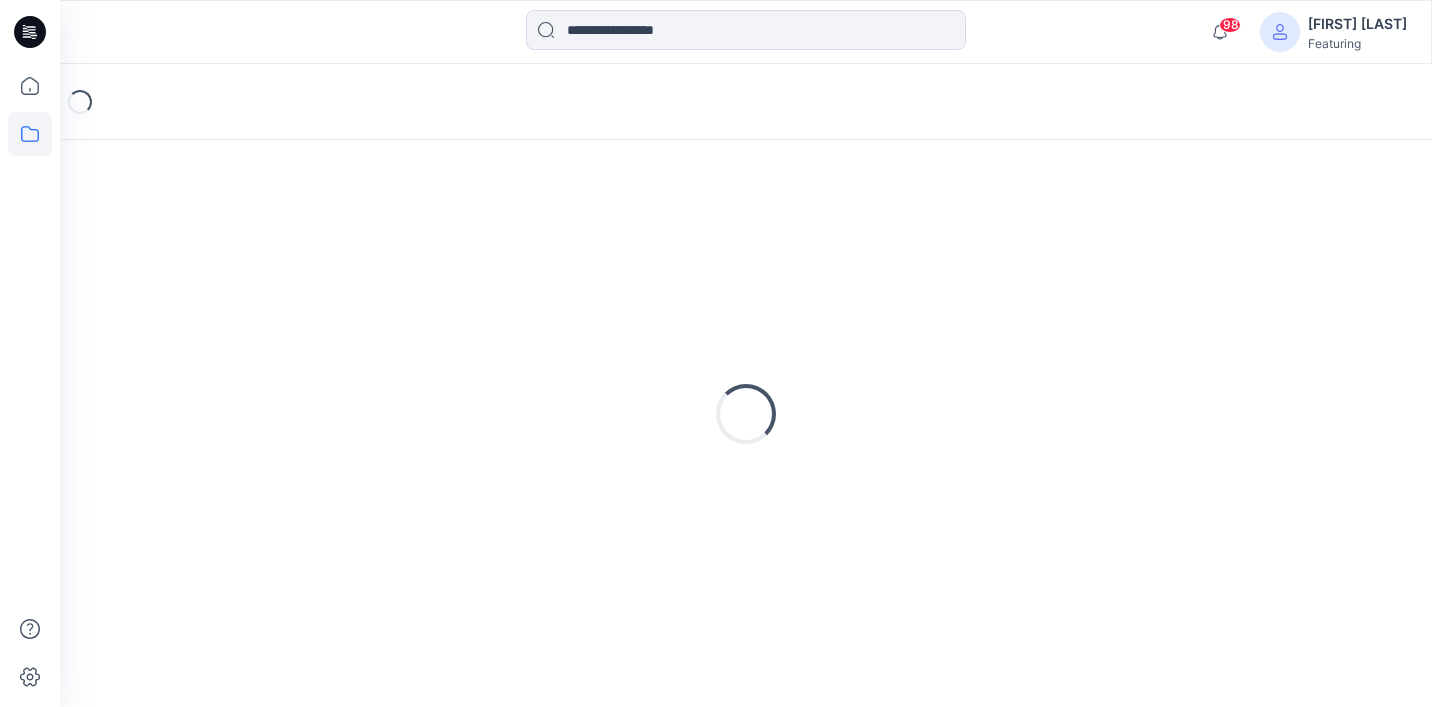 scroll, scrollTop: 0, scrollLeft: 0, axis: both 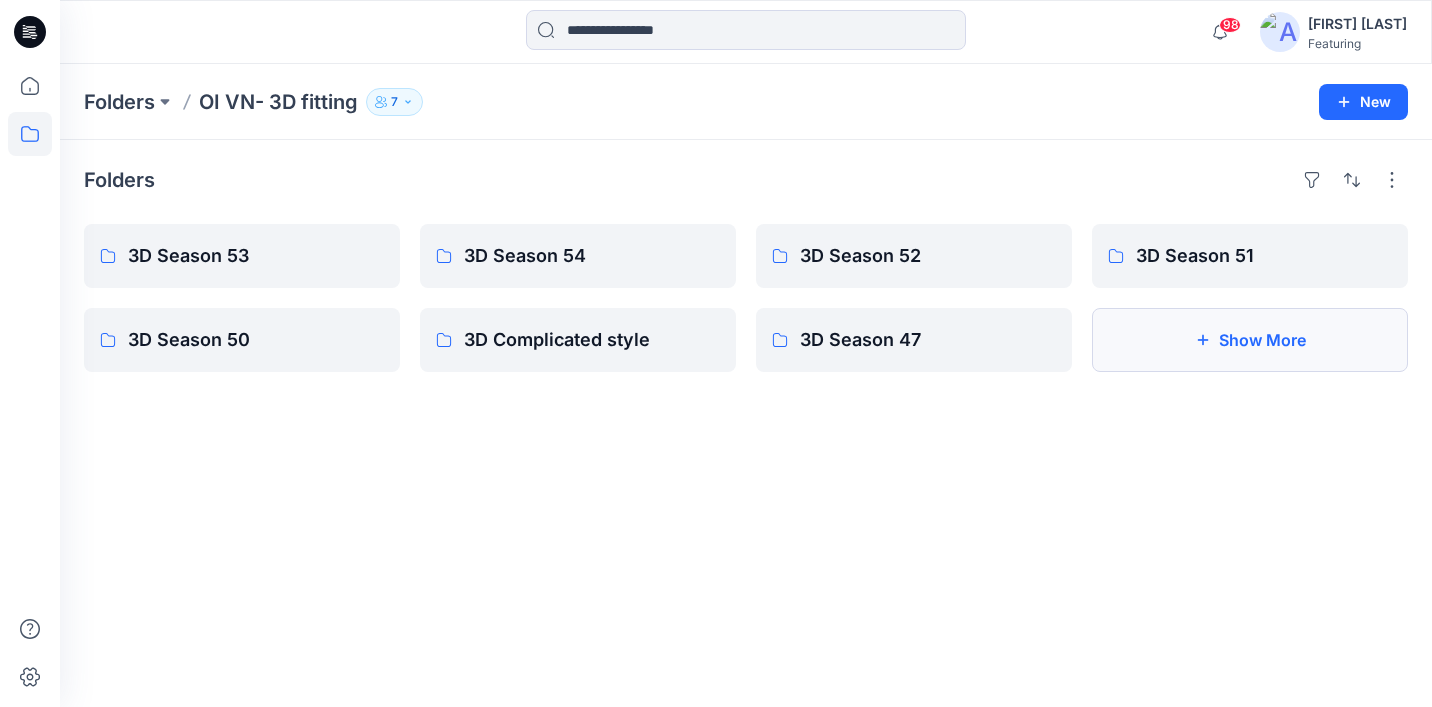 click on "Show More" at bounding box center [1250, 340] 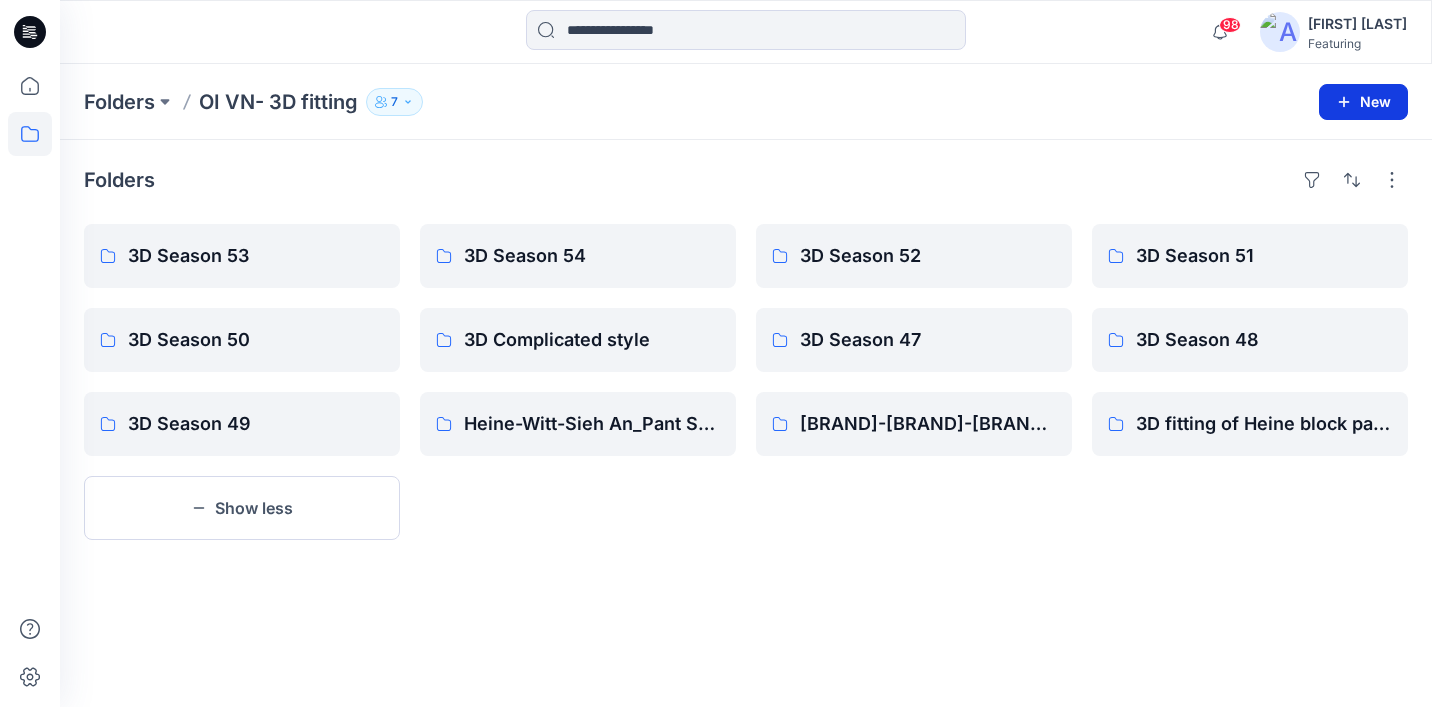 click on "New" at bounding box center (1363, 102) 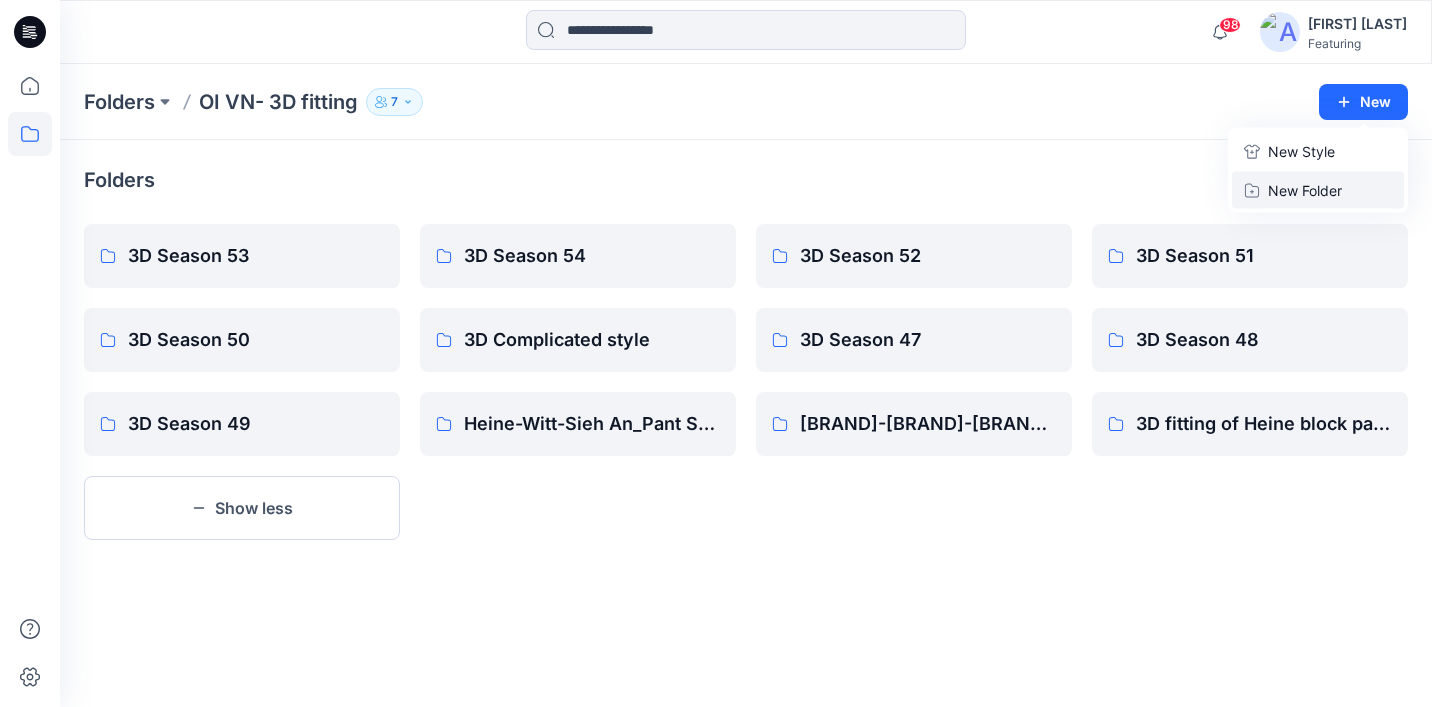 click on "New Folder" at bounding box center (1305, 190) 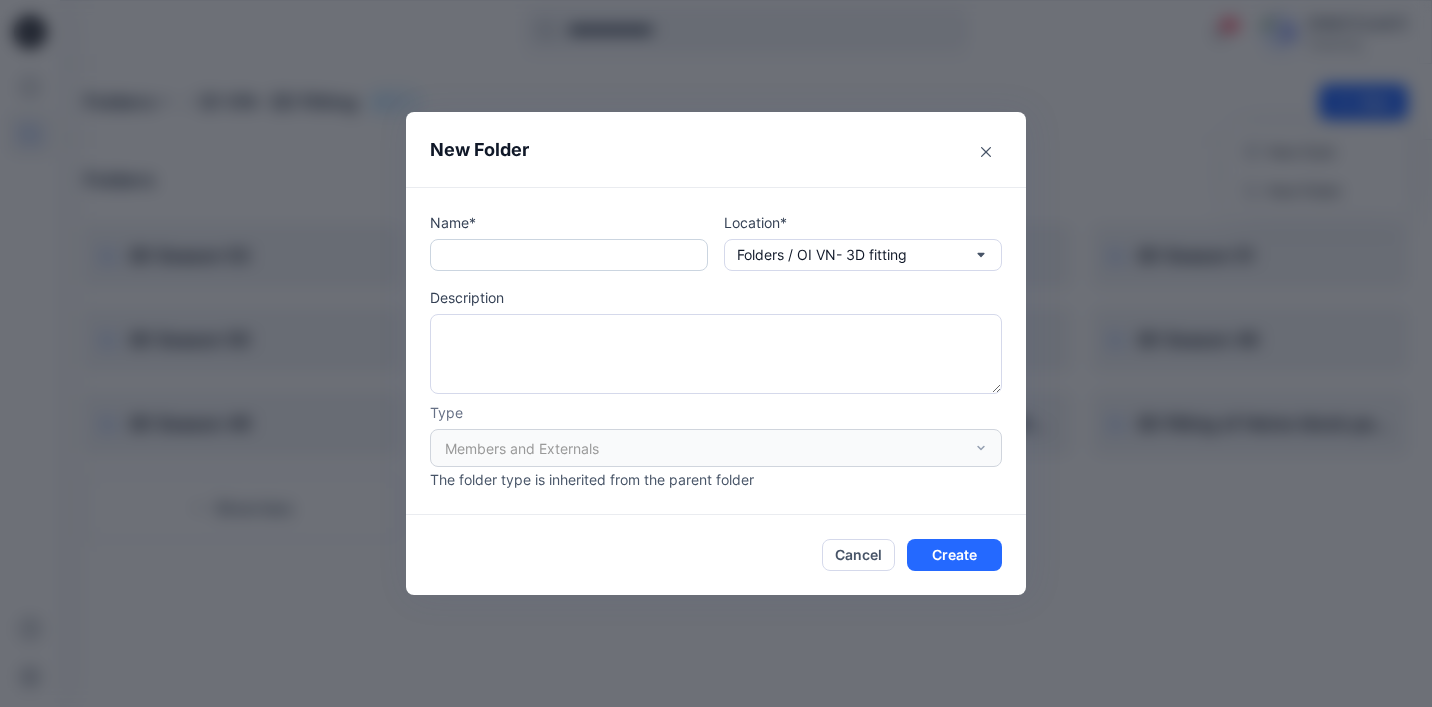 click at bounding box center [569, 255] 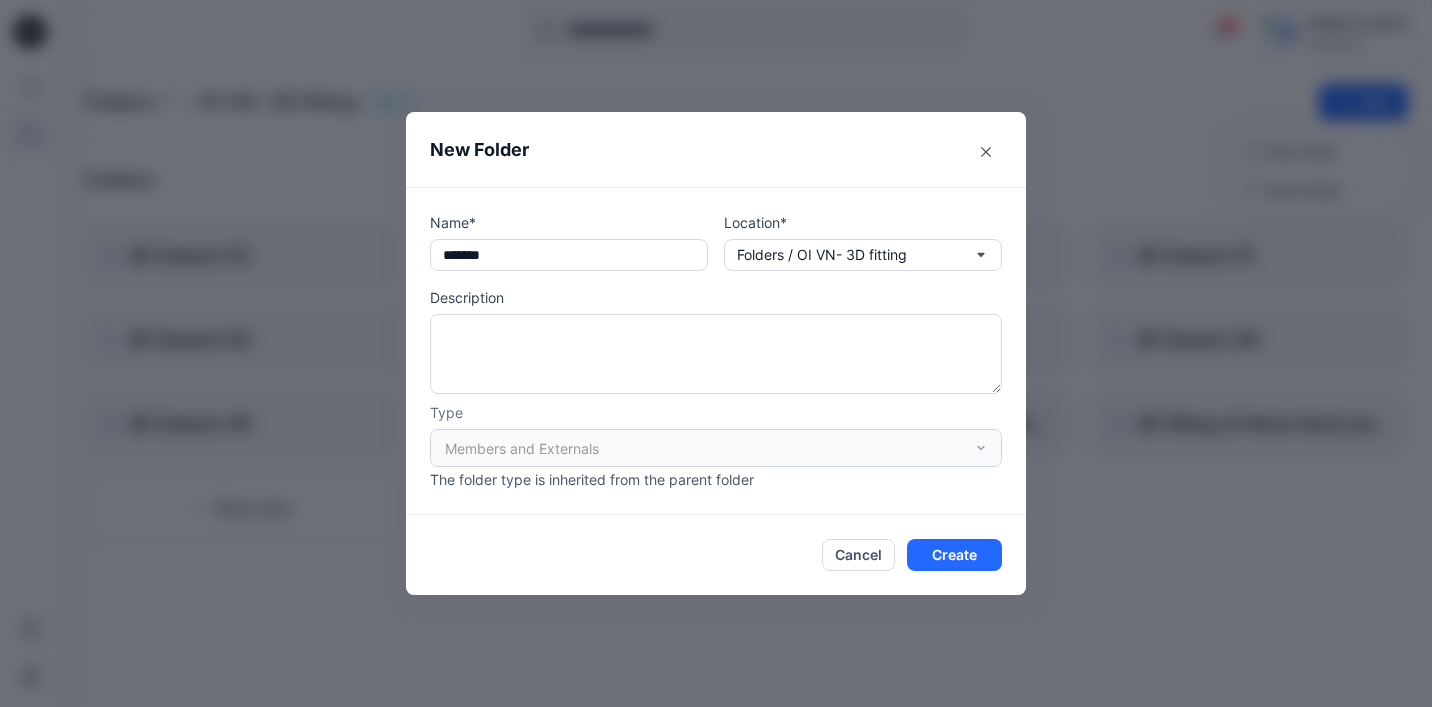 type on "*******" 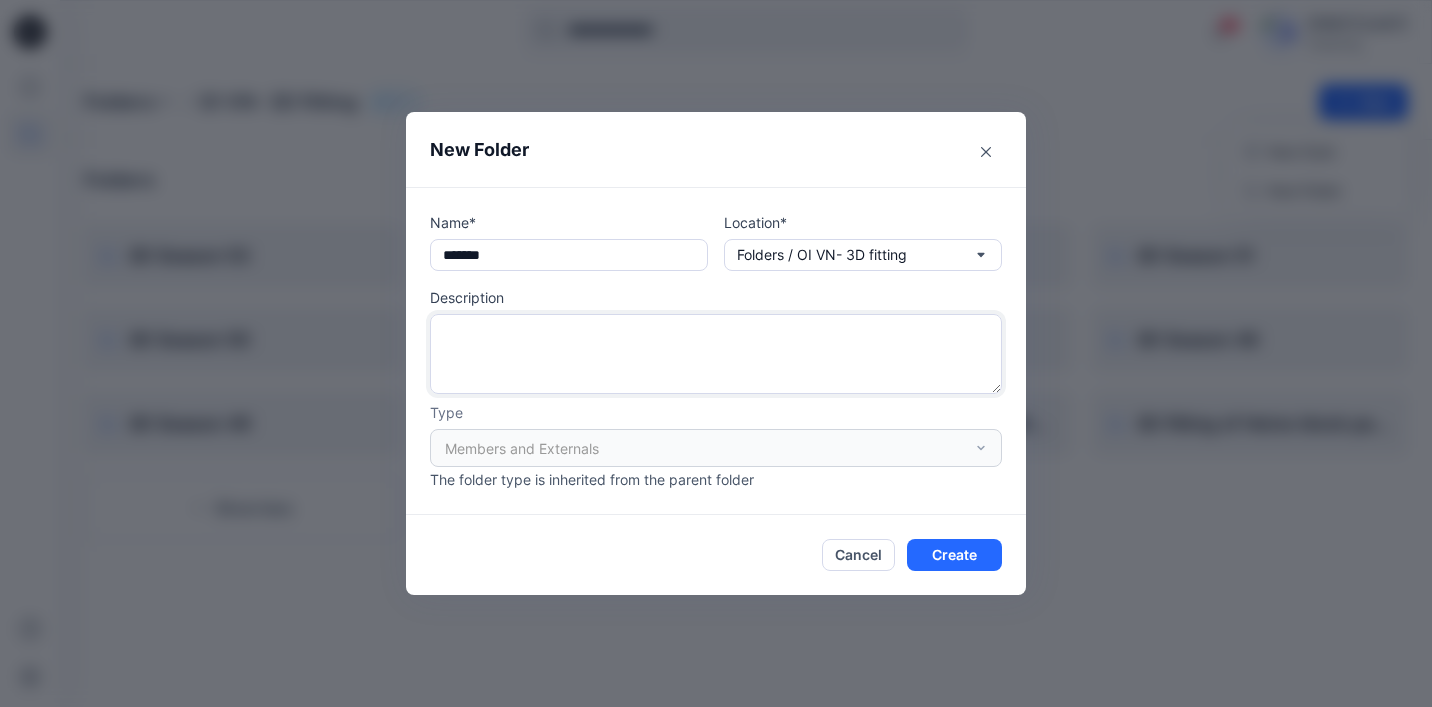 click at bounding box center [716, 354] 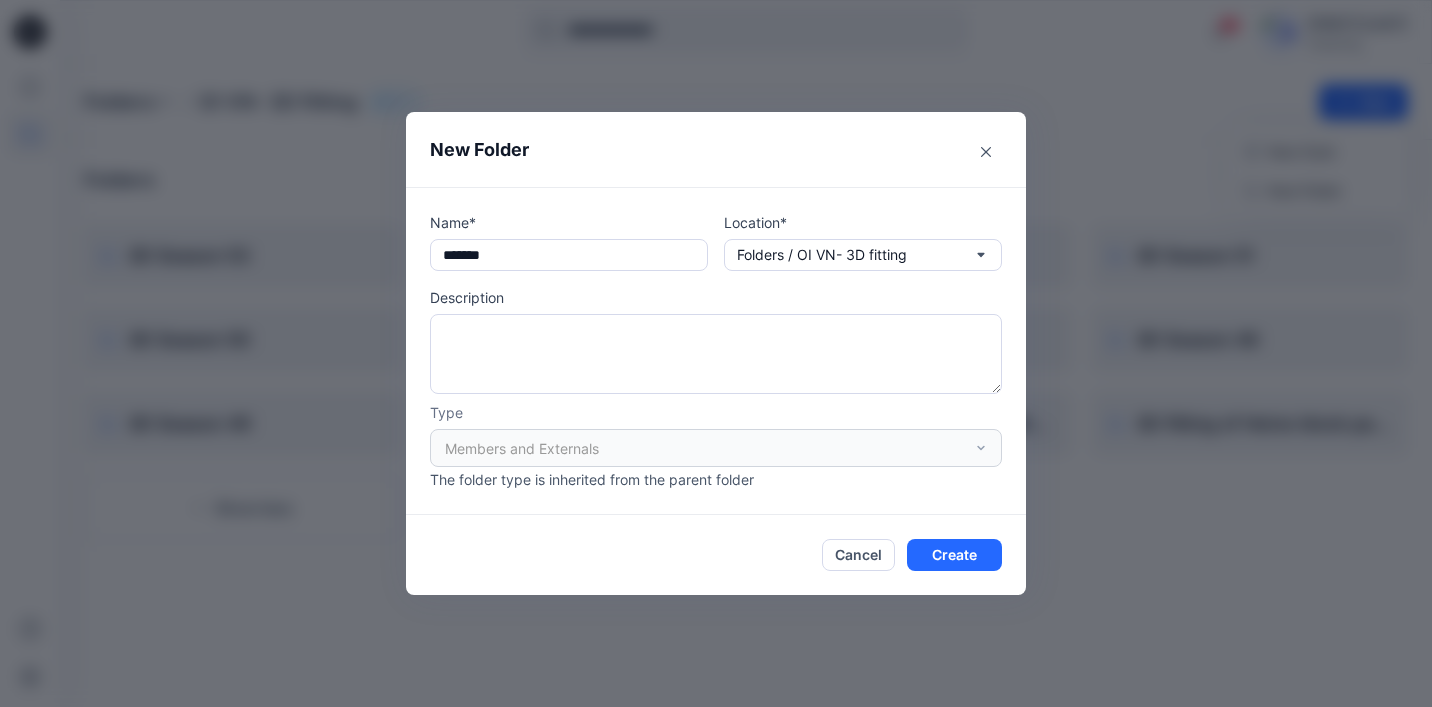 click on "The folder type is inherited from the parent folder" at bounding box center (716, 479) 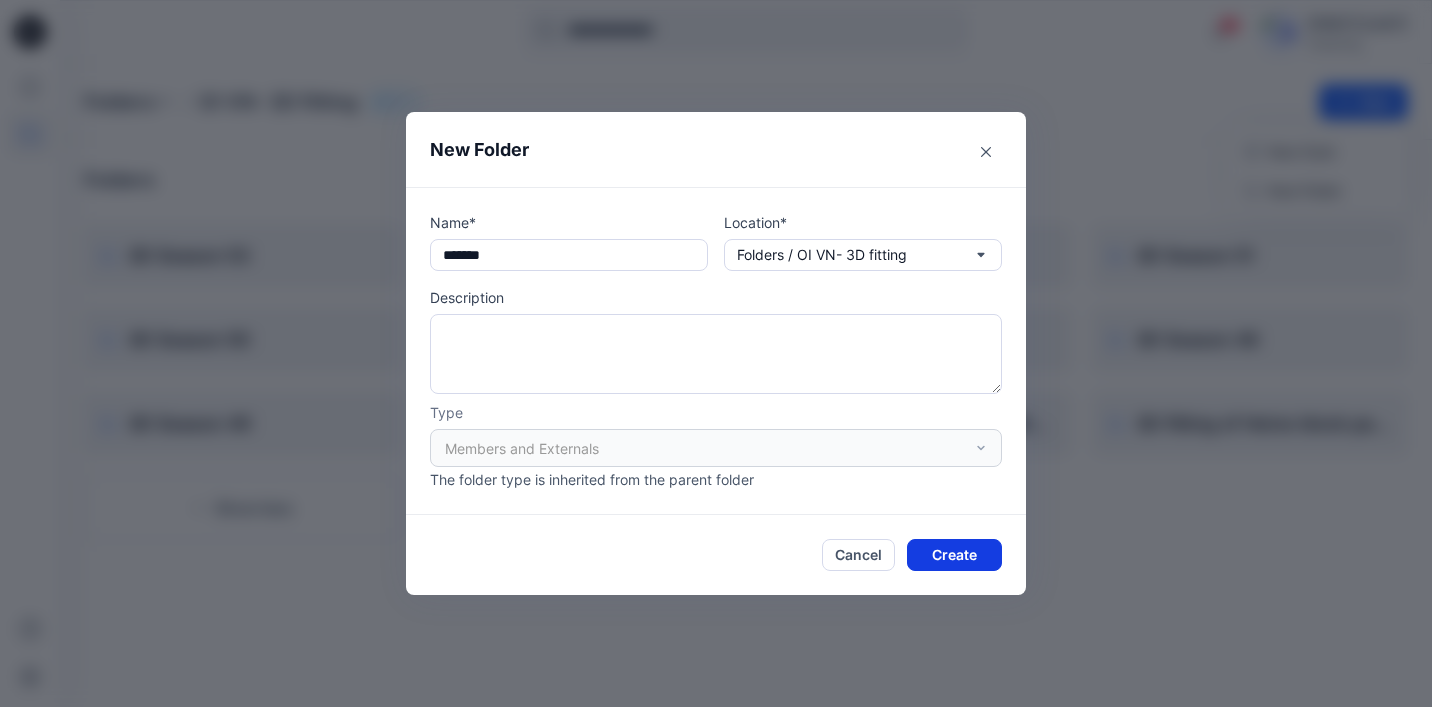 click on "Create" at bounding box center [954, 555] 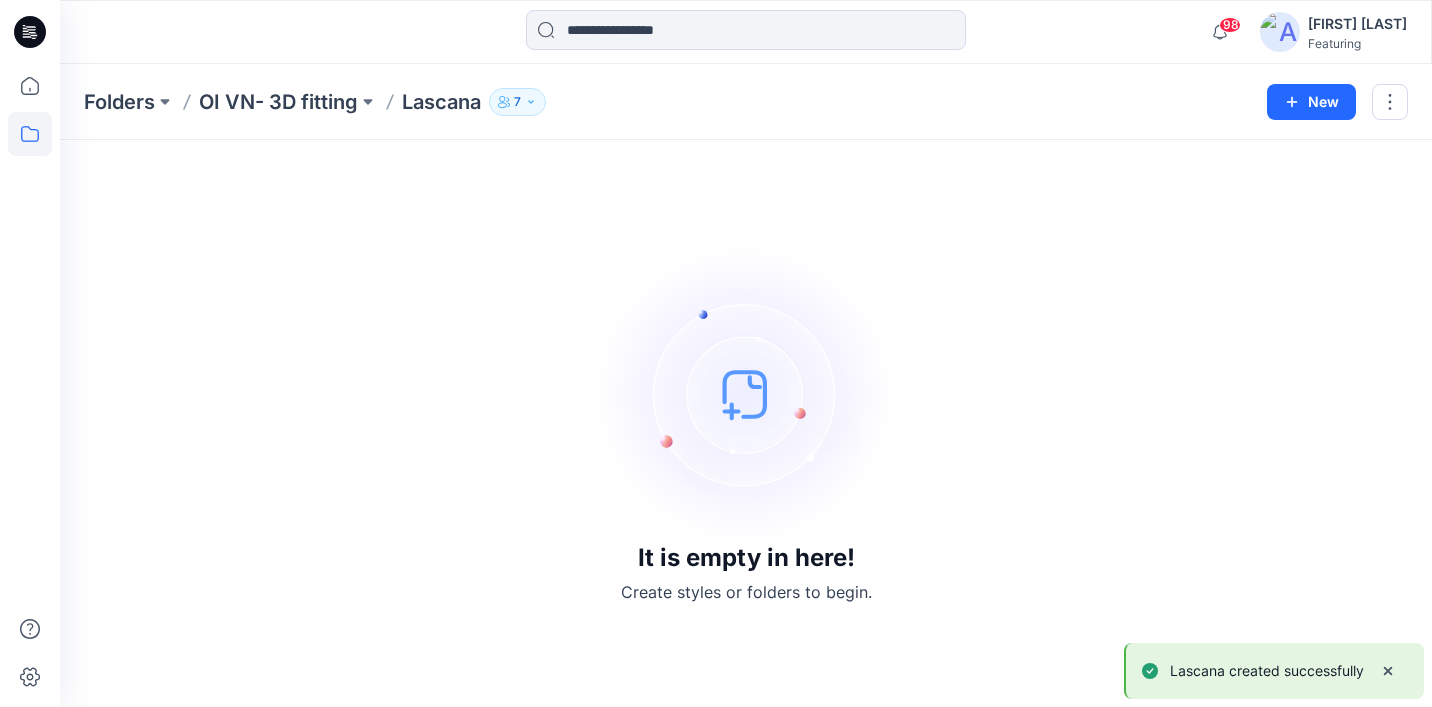 click on "7" at bounding box center [517, 102] 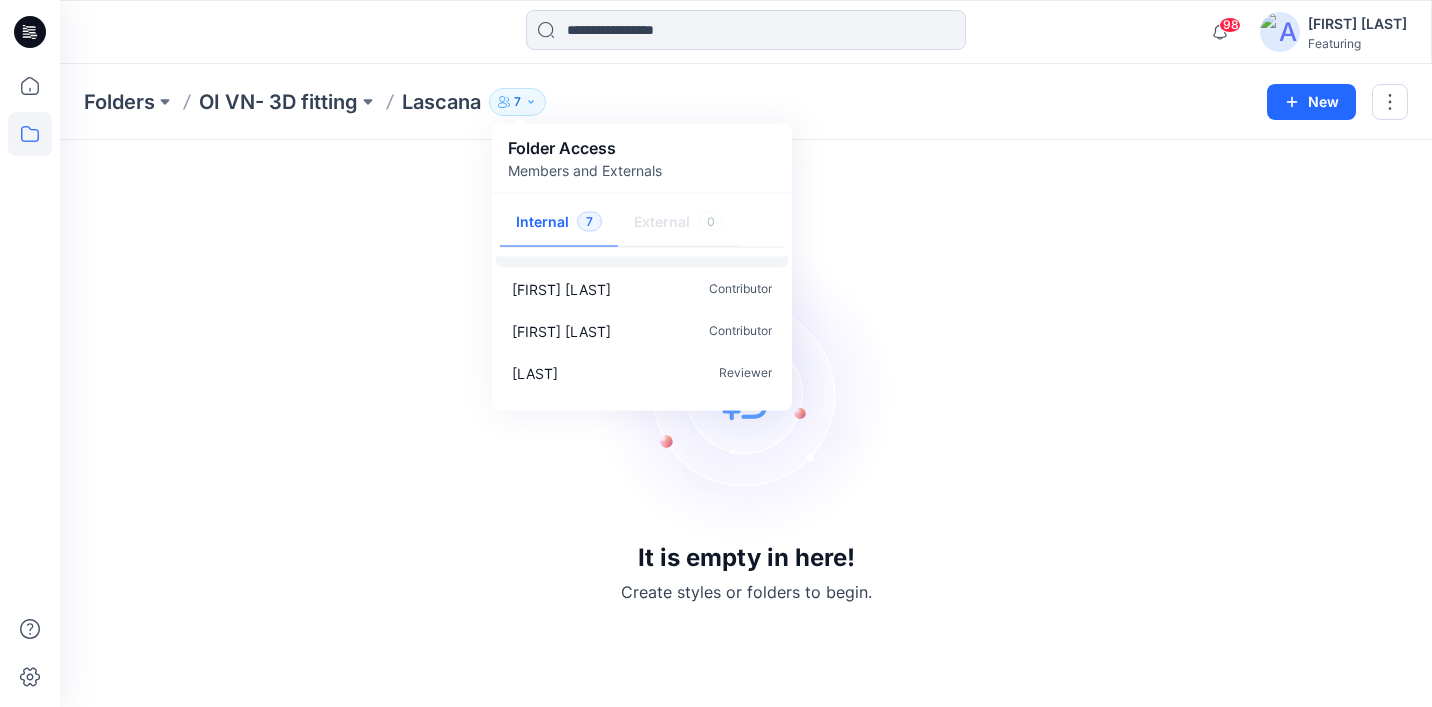 scroll, scrollTop: 68, scrollLeft: 0, axis: vertical 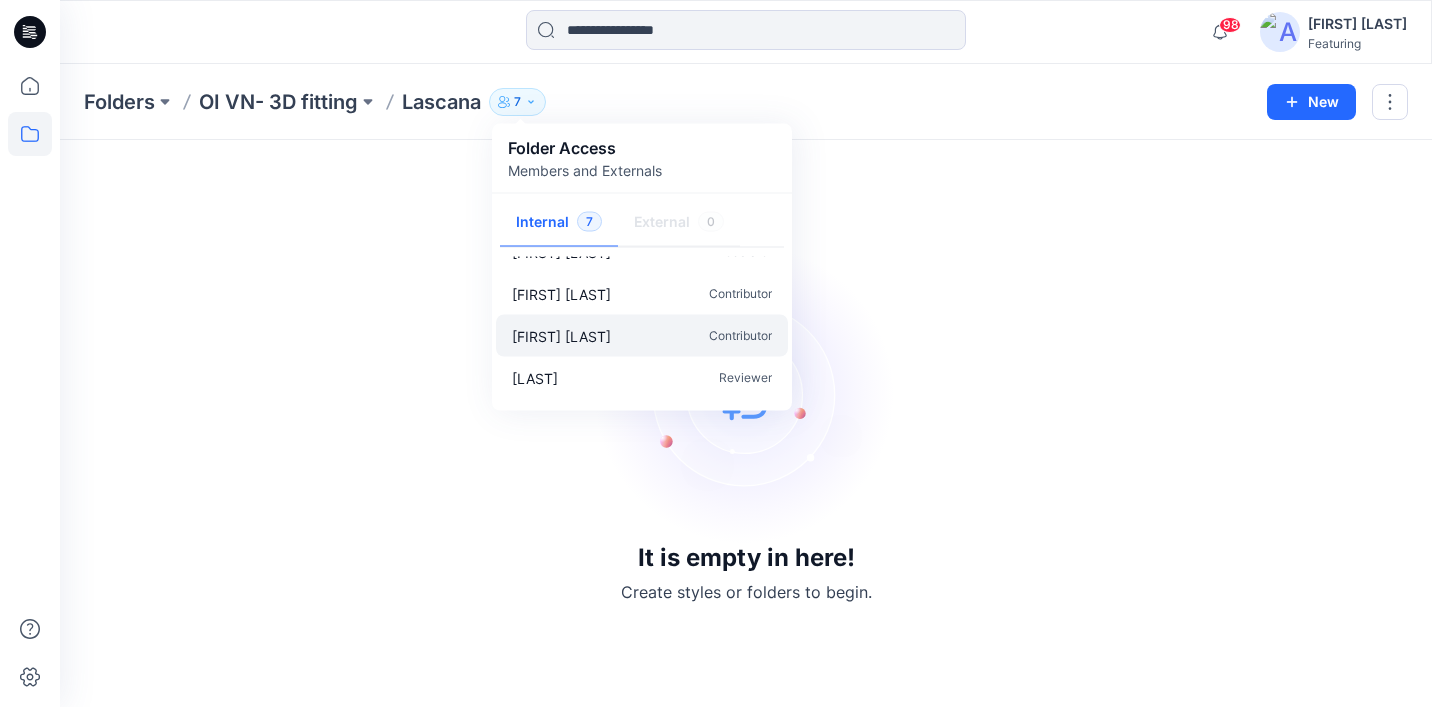 click on "[FIRST] [LAST] Contributor" at bounding box center [642, 336] 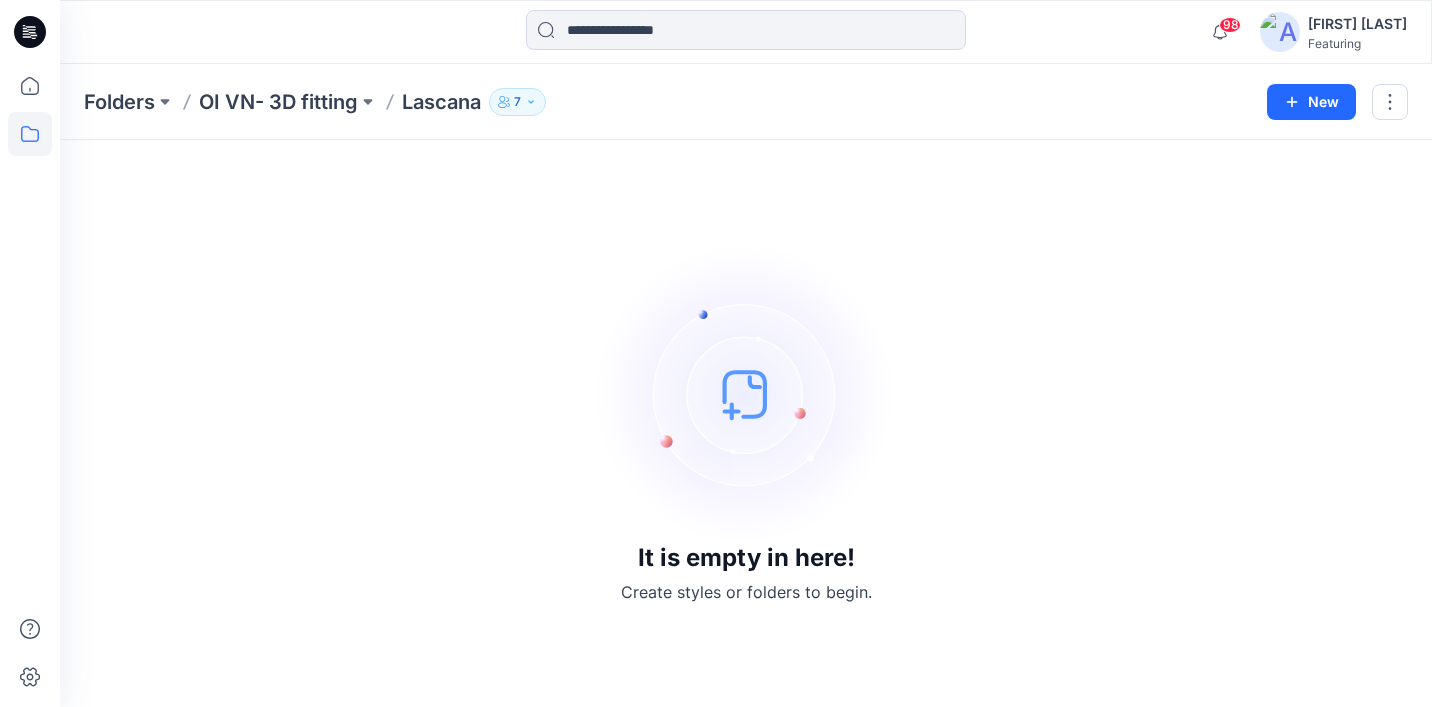 click on "Lascana" at bounding box center (441, 102) 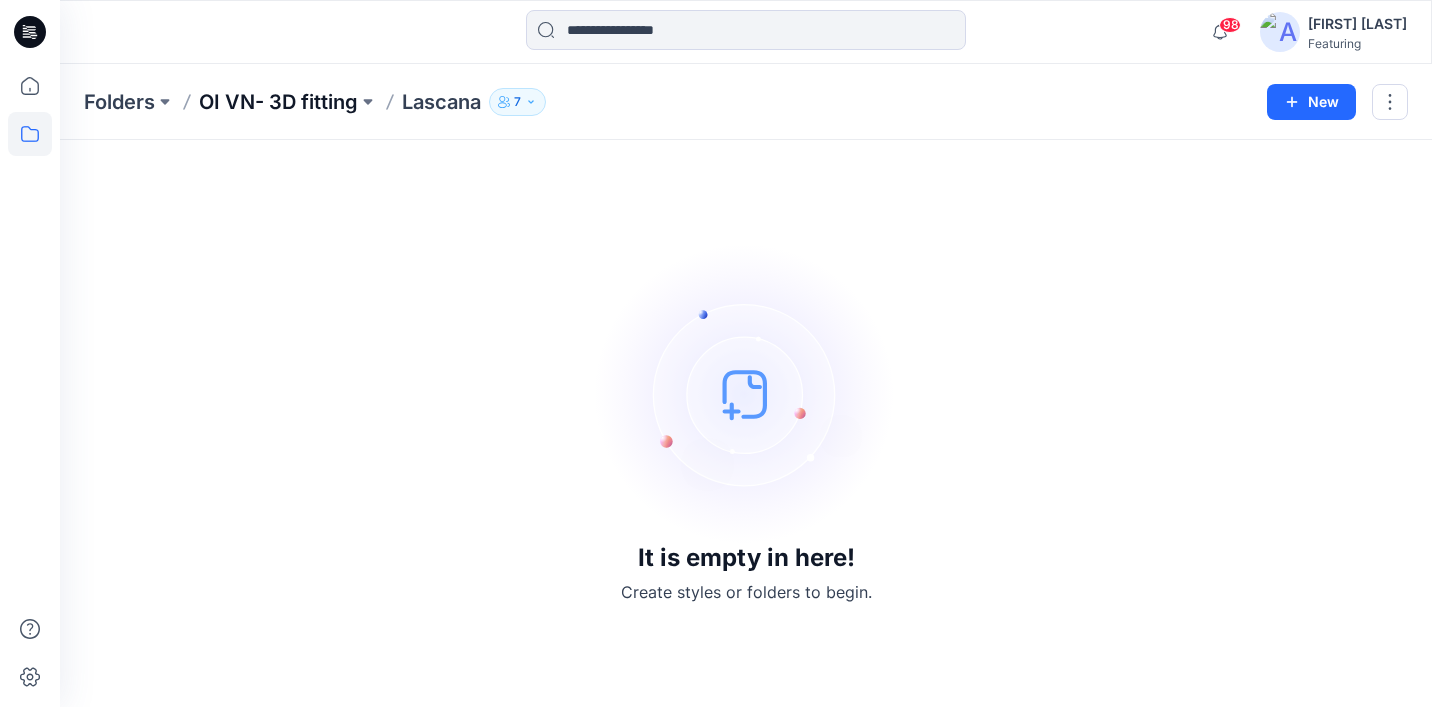 click on "OI VN- 3D fitting" at bounding box center [278, 102] 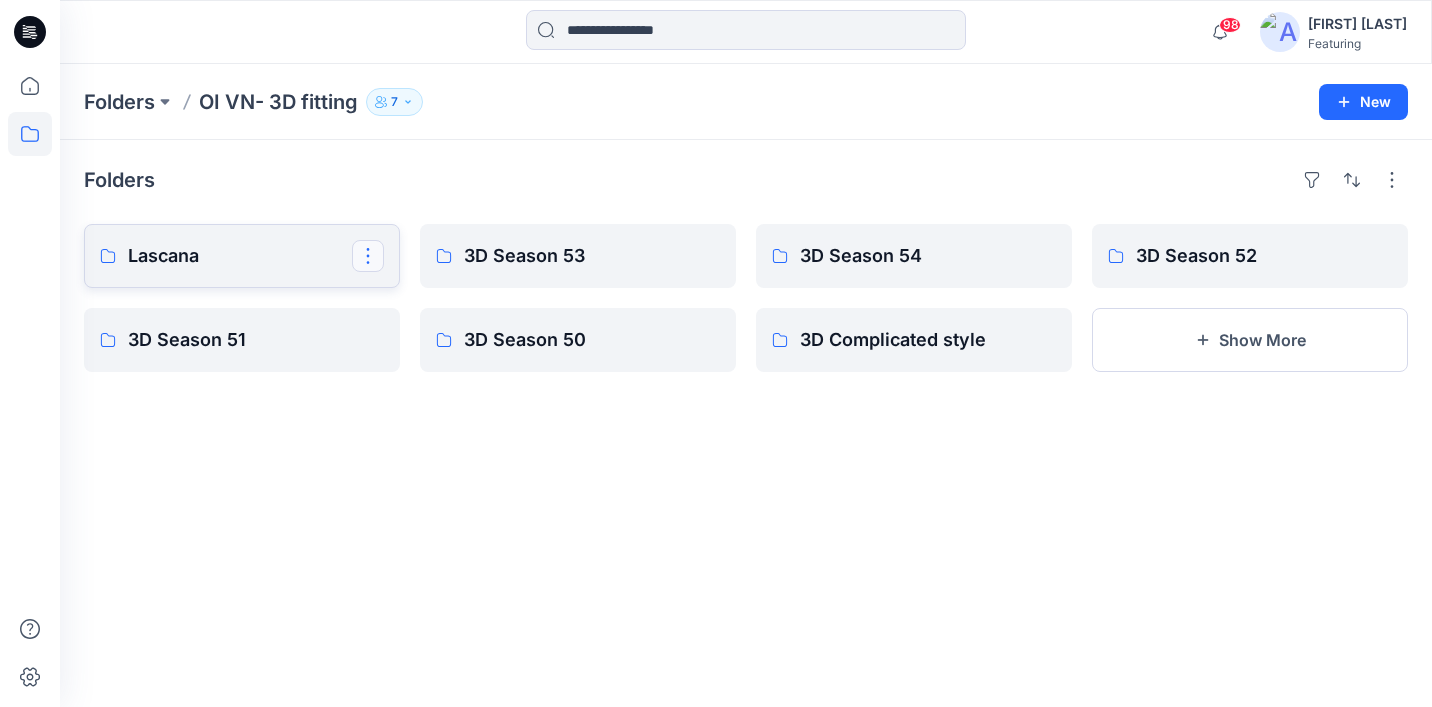 click at bounding box center (368, 256) 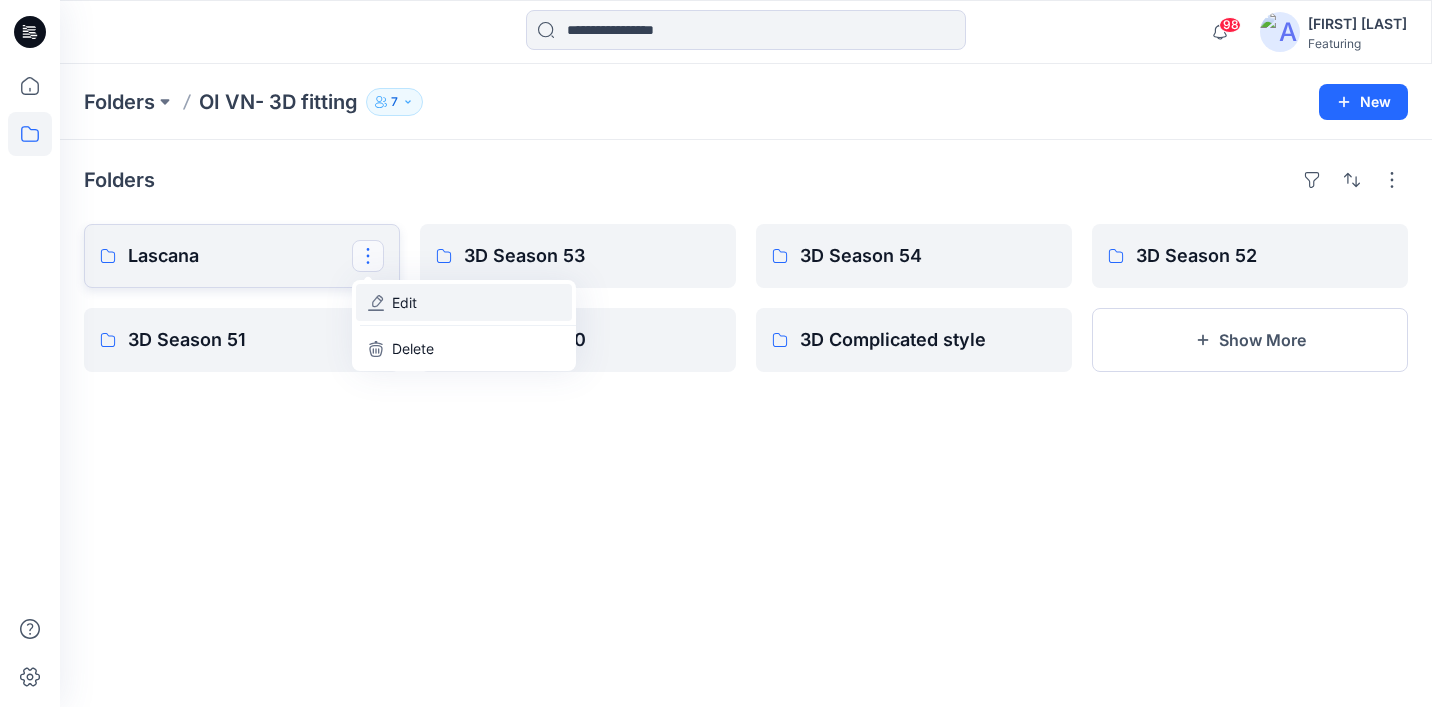 click on "Edit" at bounding box center (404, 302) 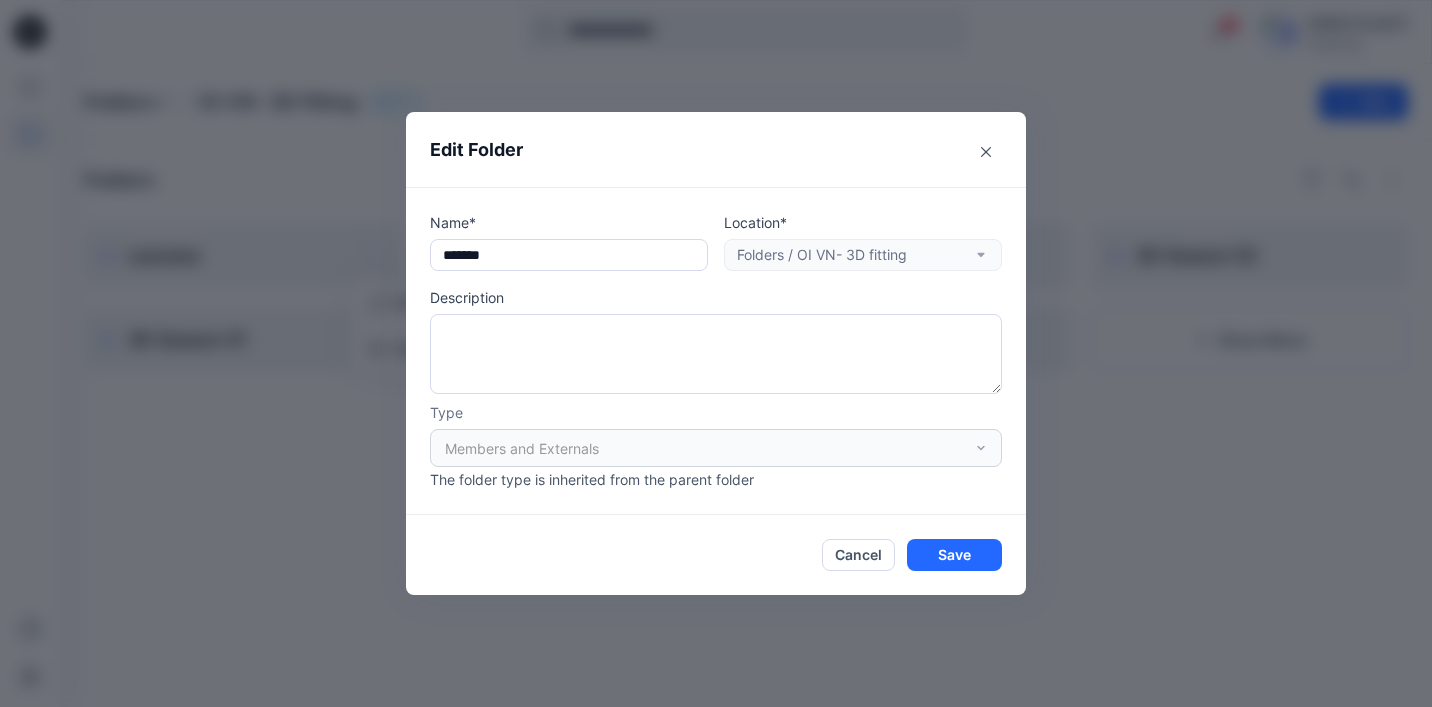 click on "Members and Externals" at bounding box center [716, 448] 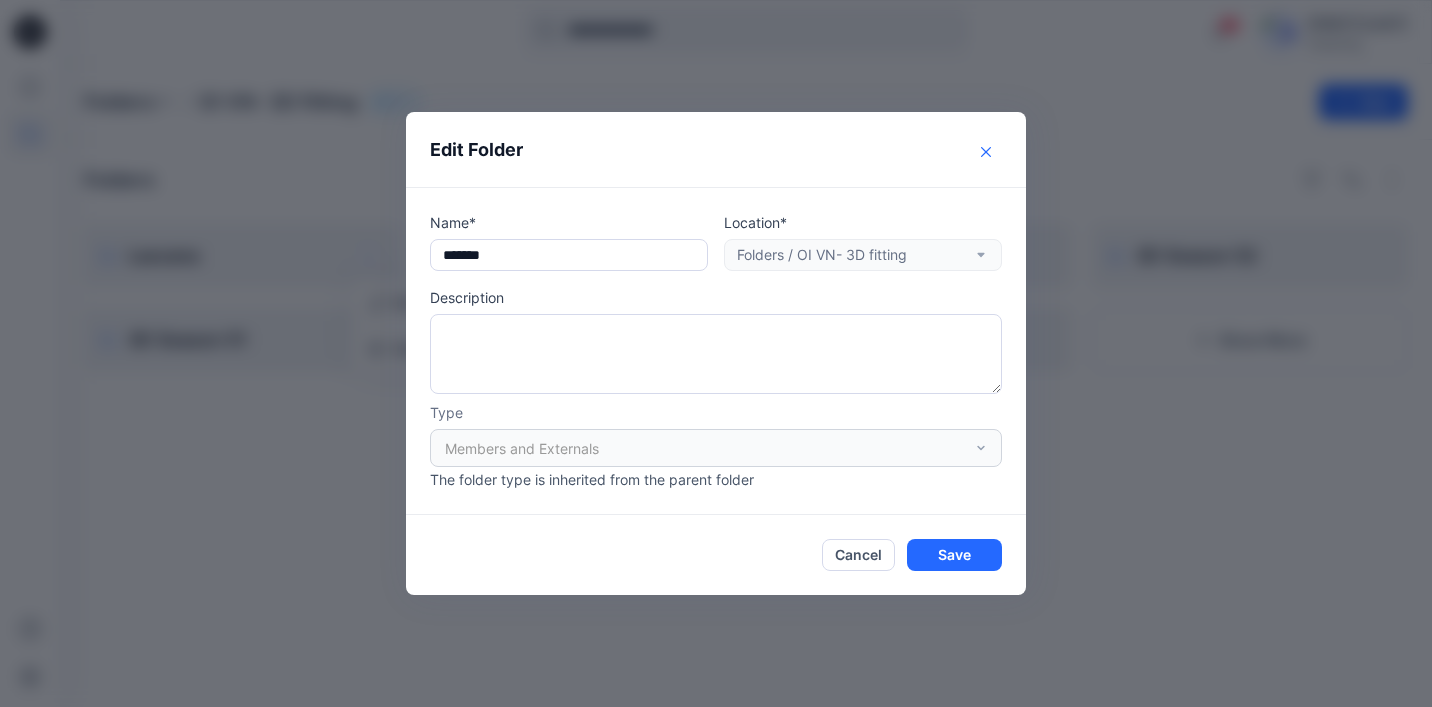 click at bounding box center [986, 152] 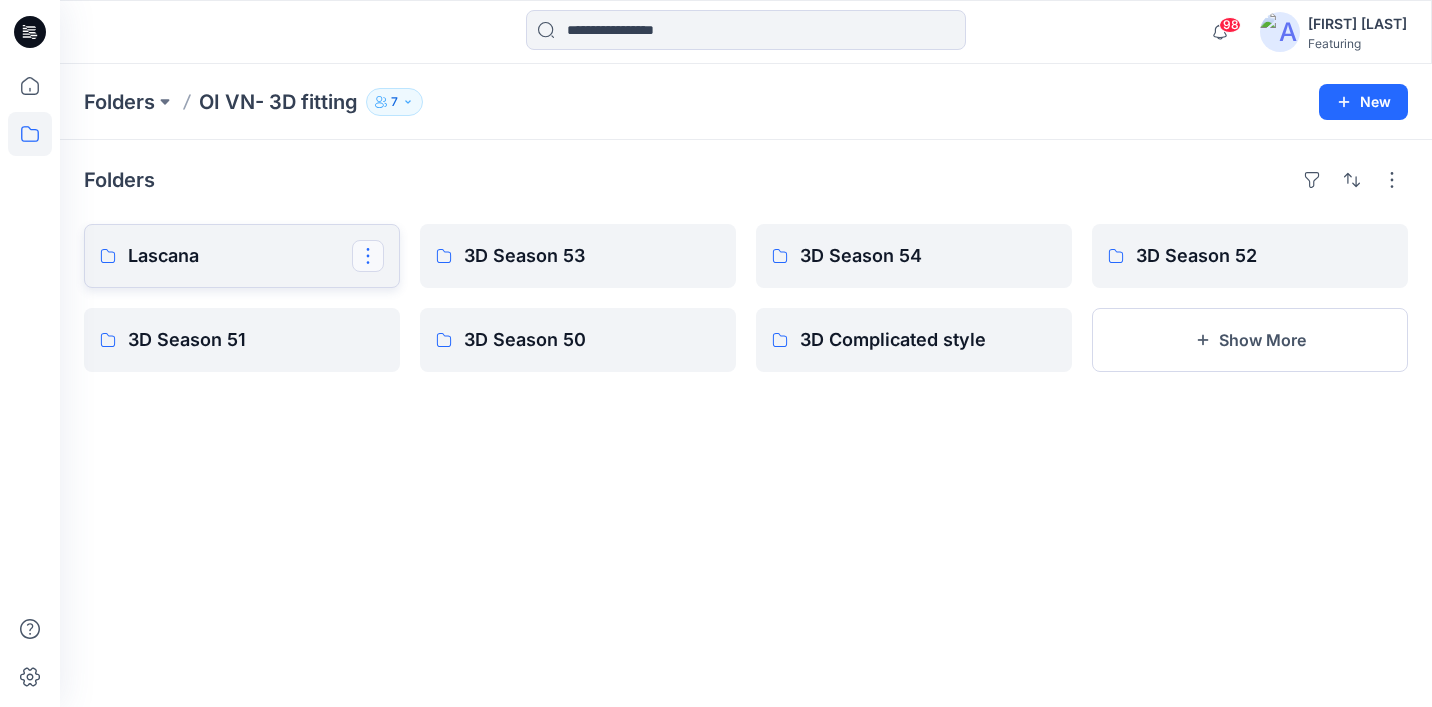 click at bounding box center [368, 256] 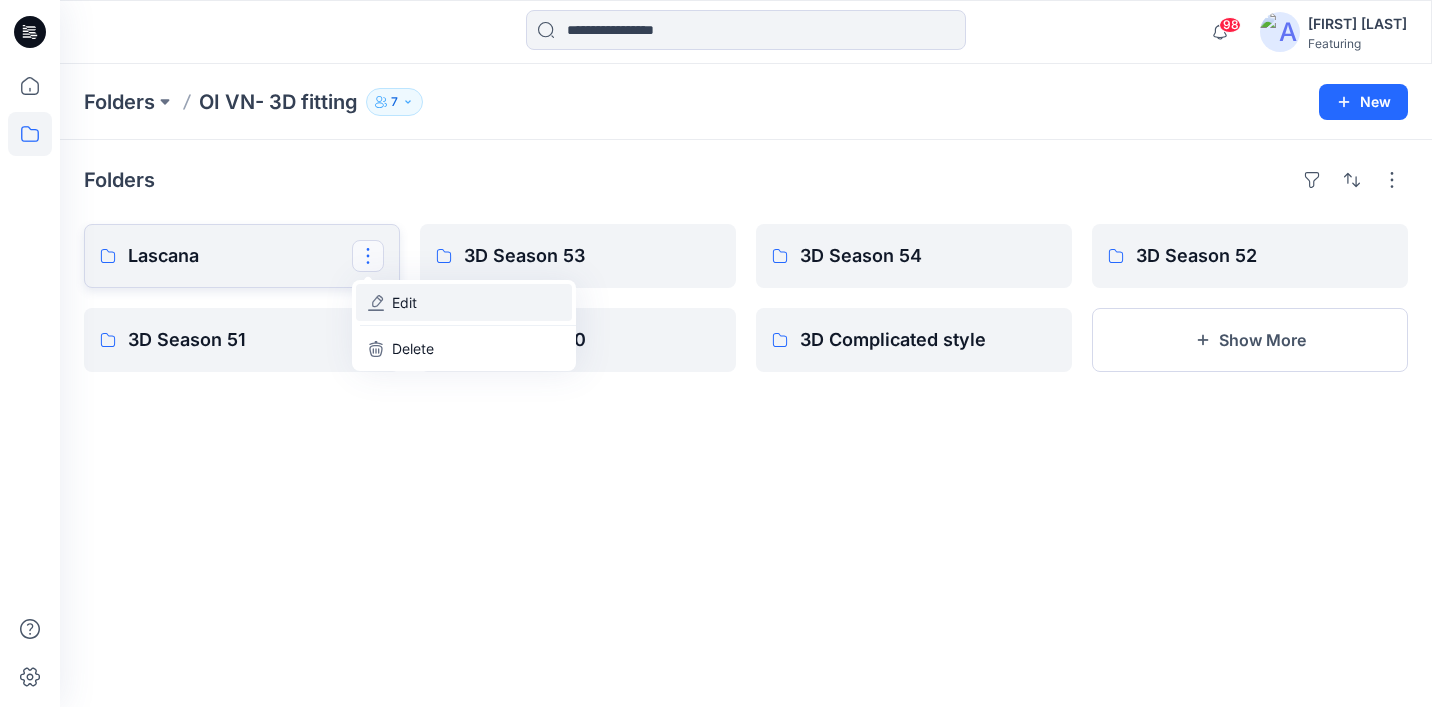 click on "Edit" at bounding box center [464, 302] 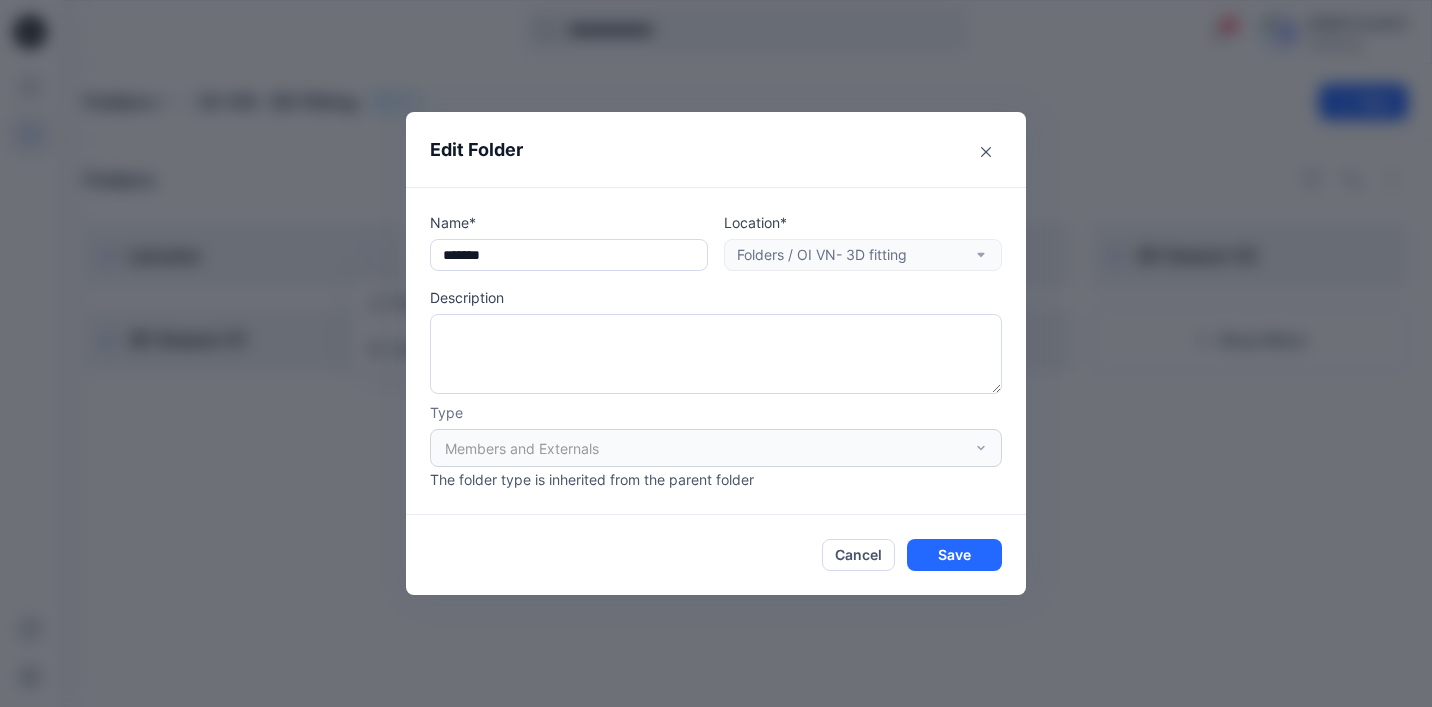 click on "The folder type is inherited from the parent folder" at bounding box center [716, 479] 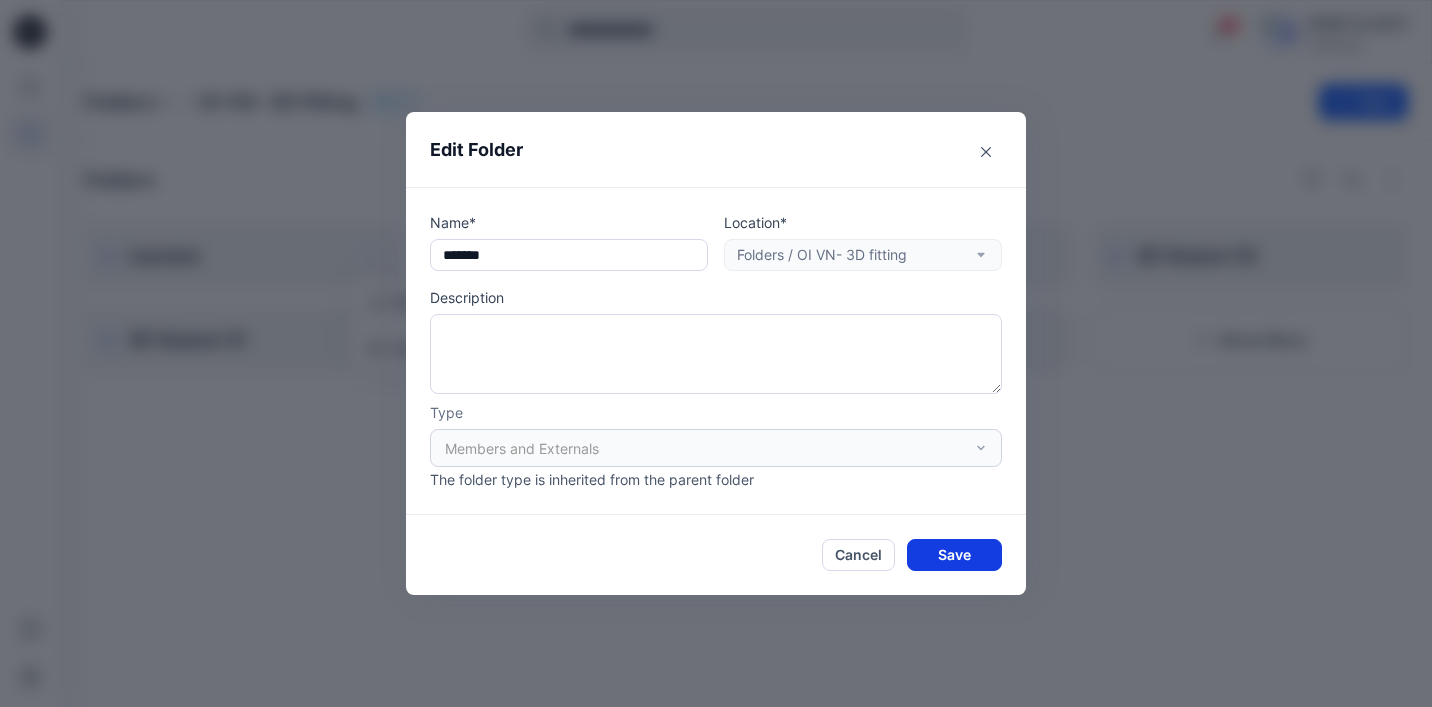 click on "Save" at bounding box center [954, 555] 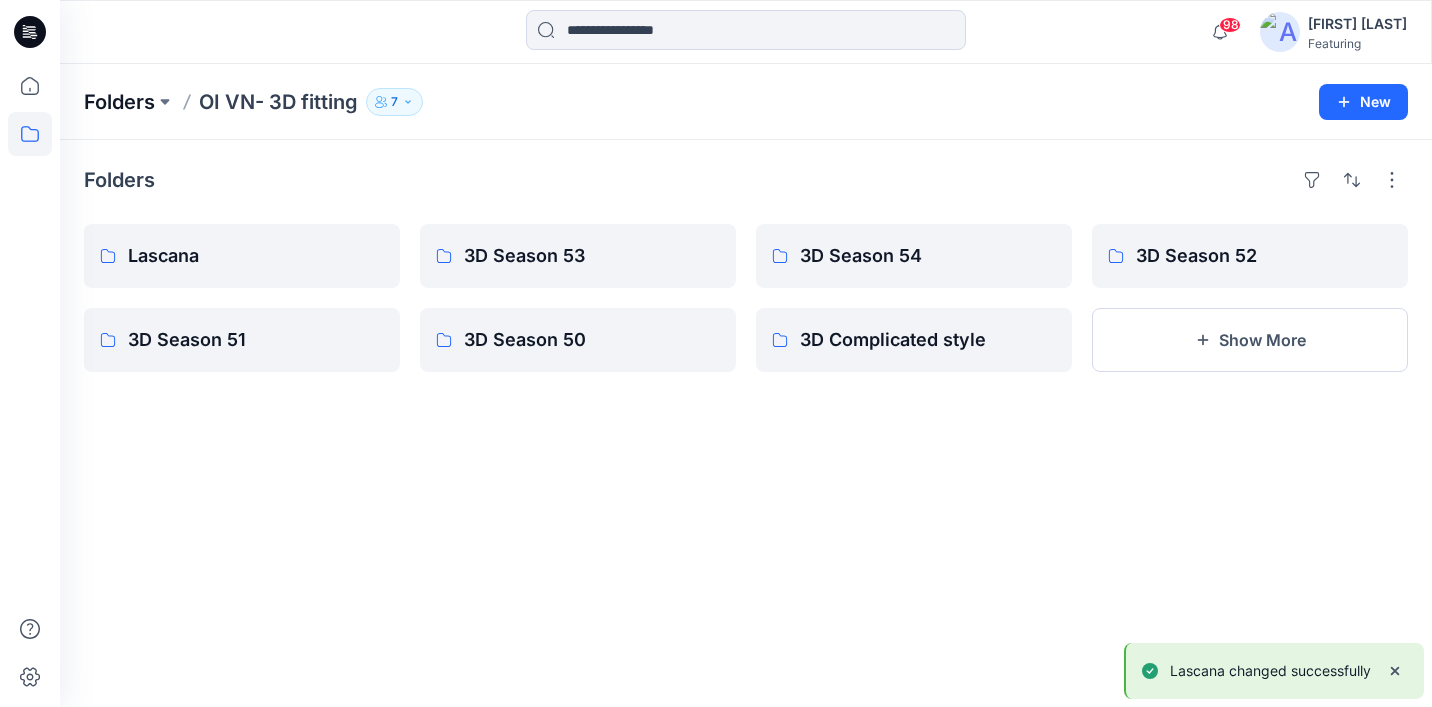 click on "Folders" at bounding box center [119, 102] 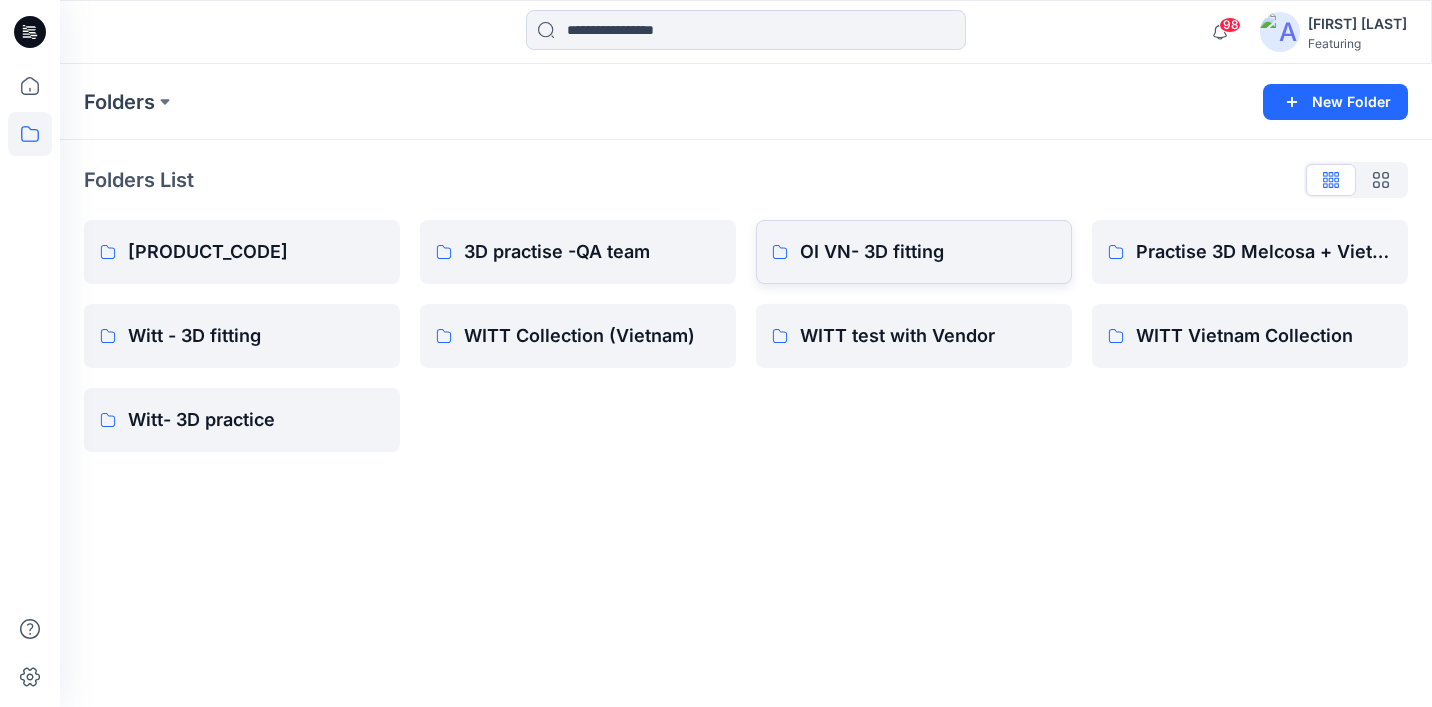click on "OI VN- 3D fitting" at bounding box center [928, 252] 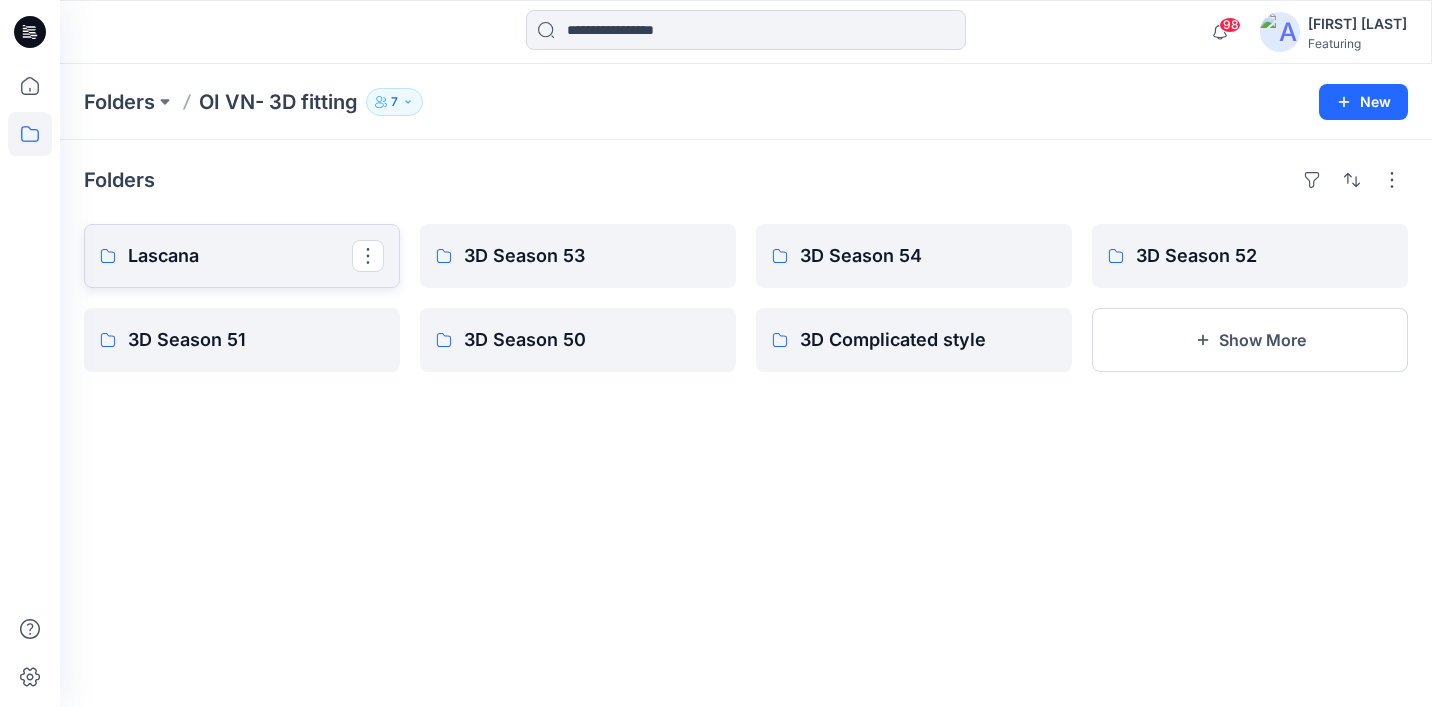 click on "Lascana" at bounding box center (240, 256) 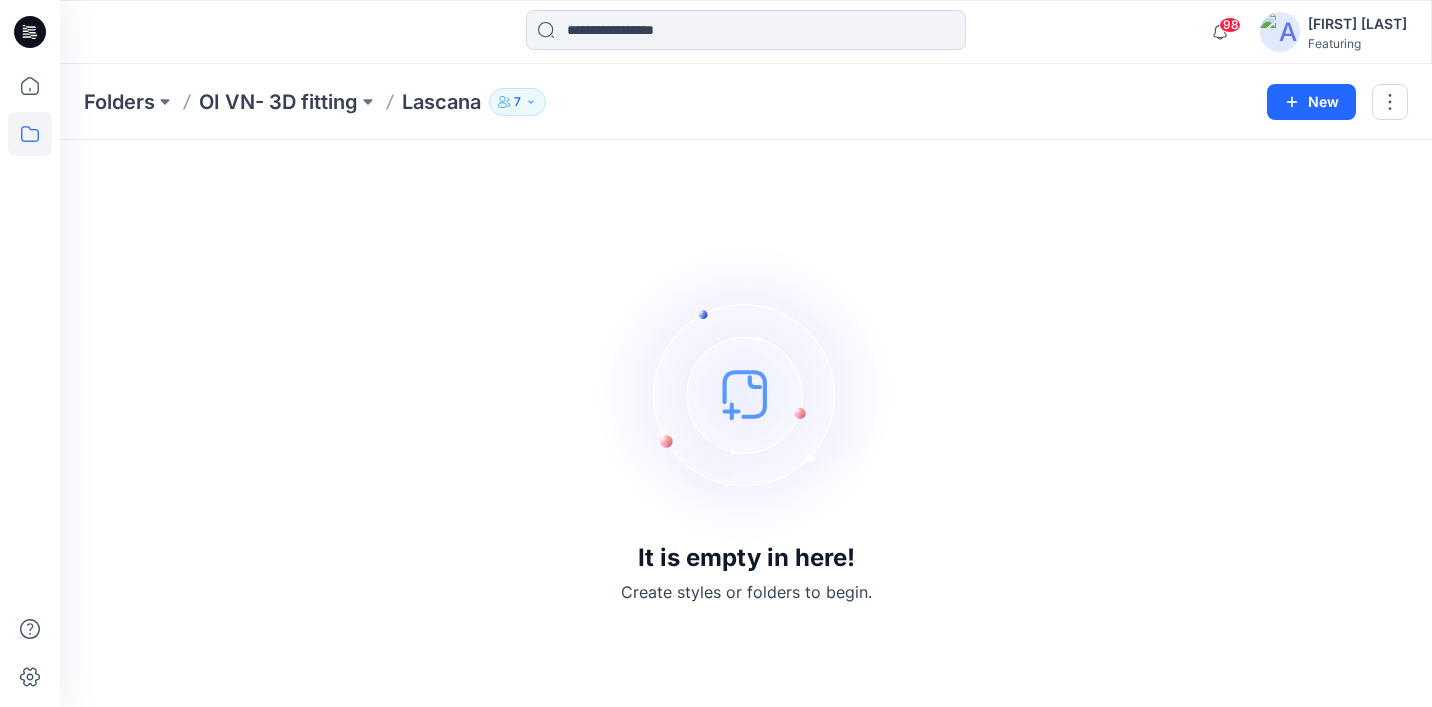 click 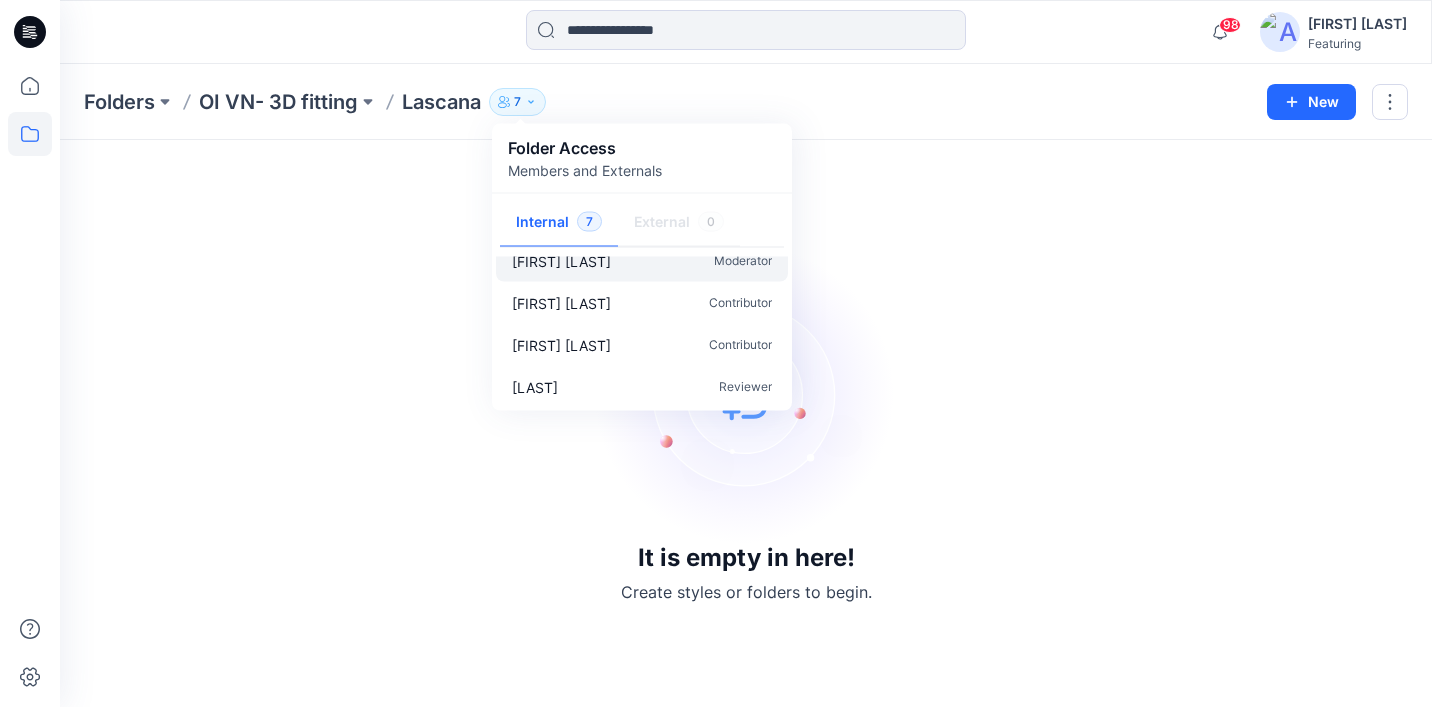 scroll, scrollTop: 99, scrollLeft: 0, axis: vertical 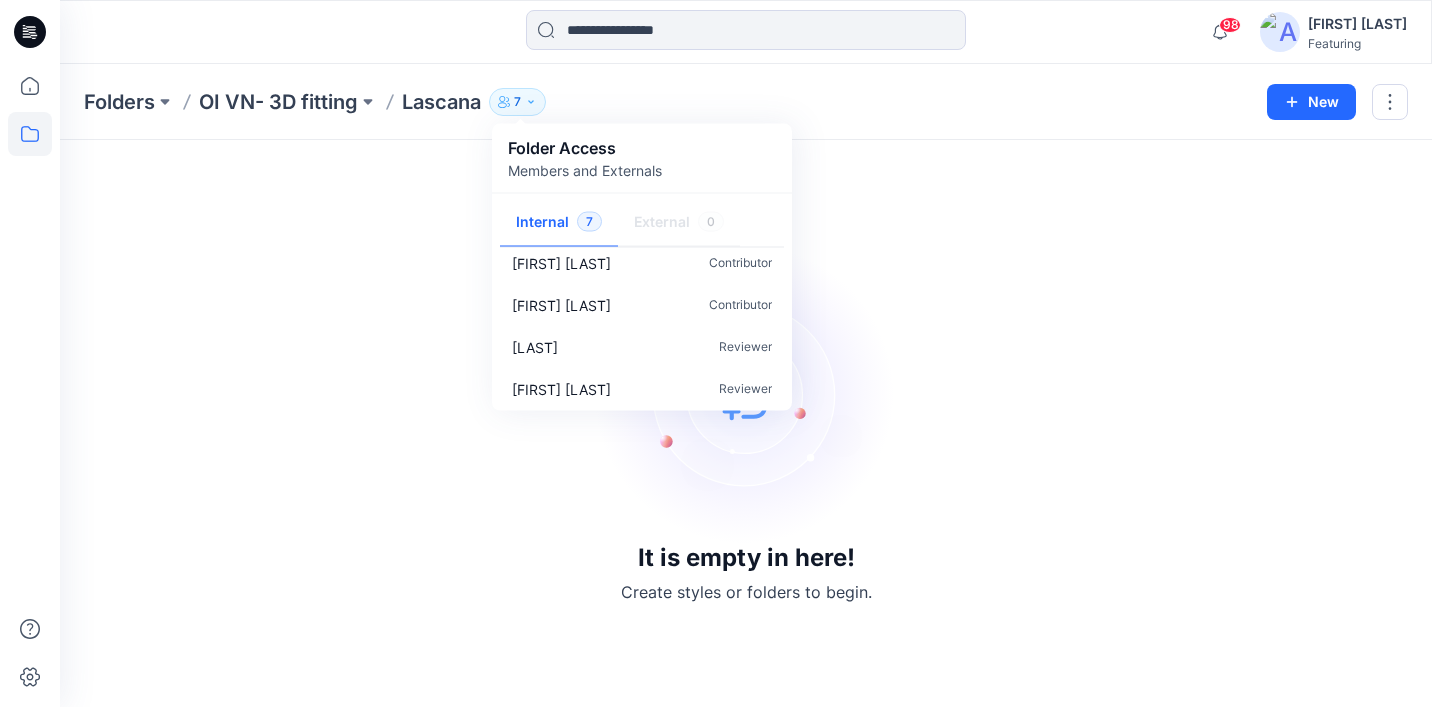 click on "Folder Access" at bounding box center (585, 148) 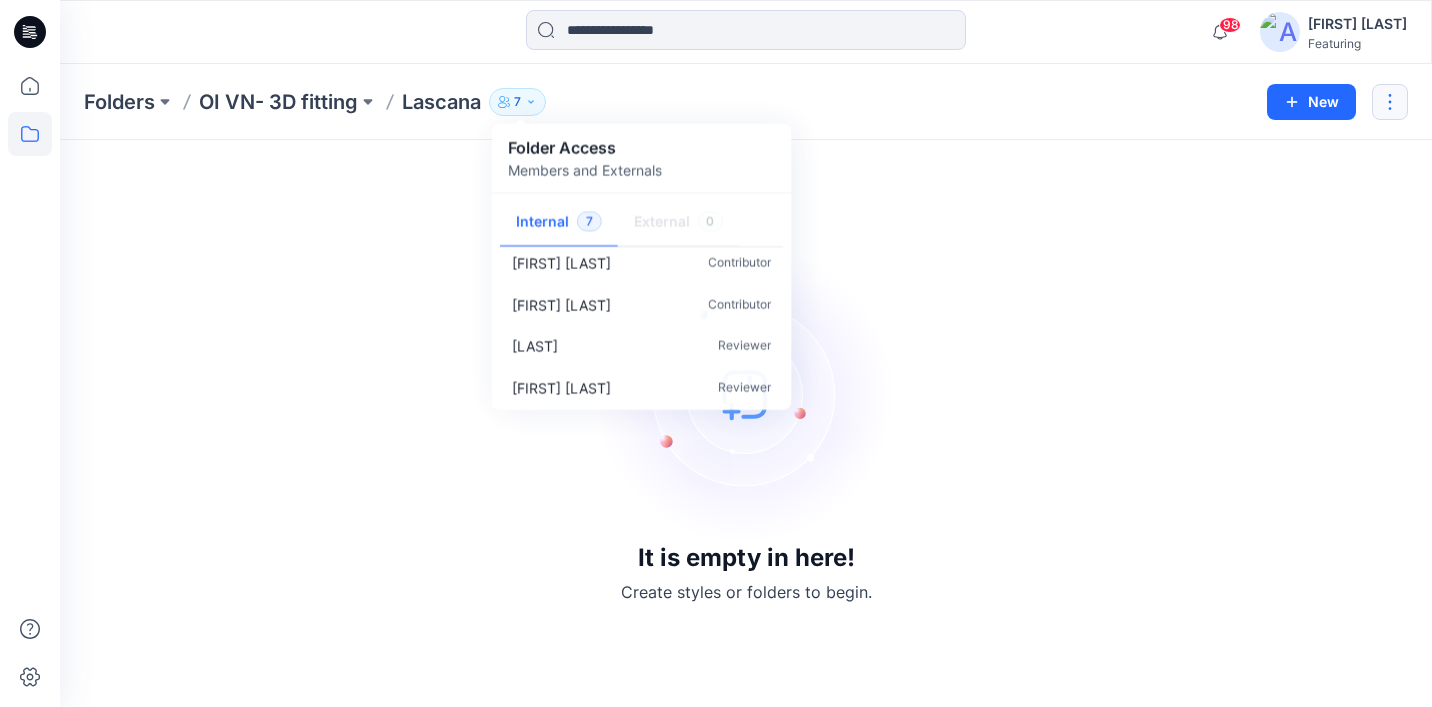 click at bounding box center [1390, 102] 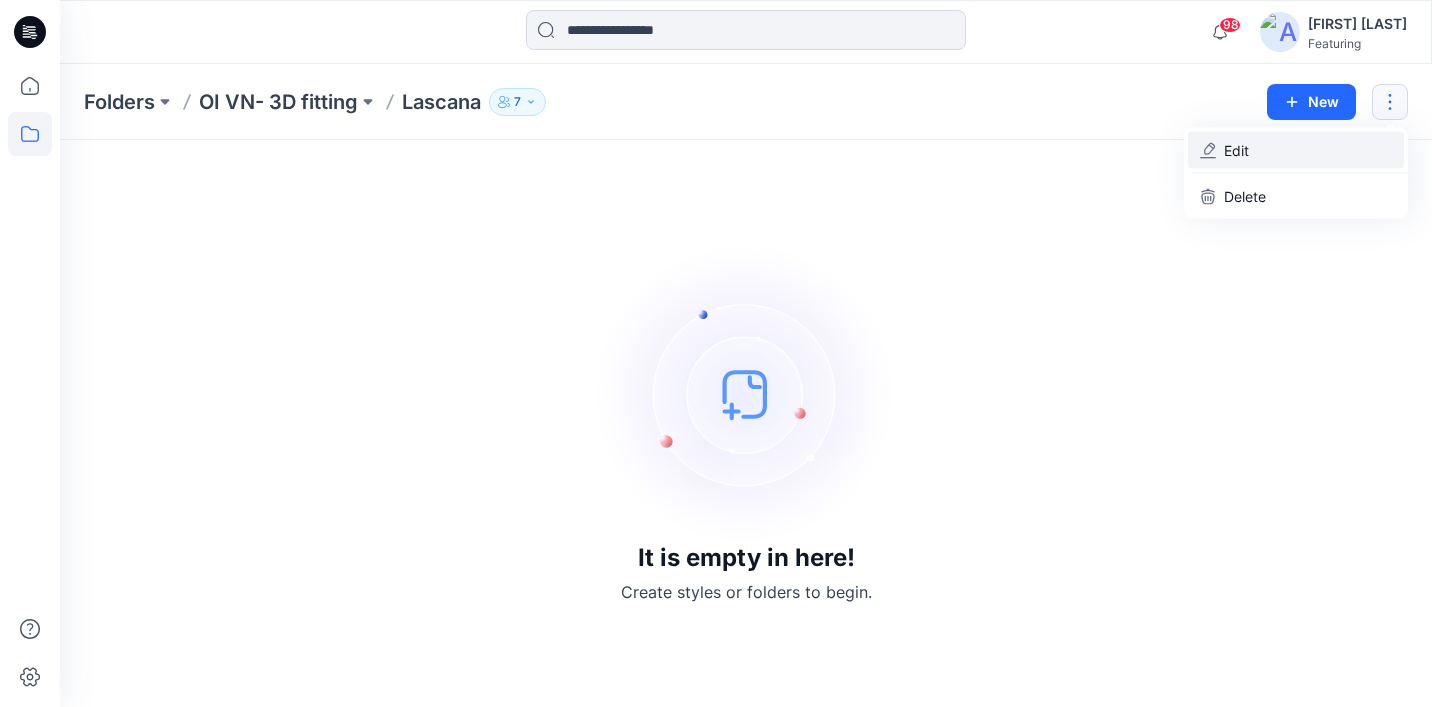 click on "Edit" at bounding box center [1236, 150] 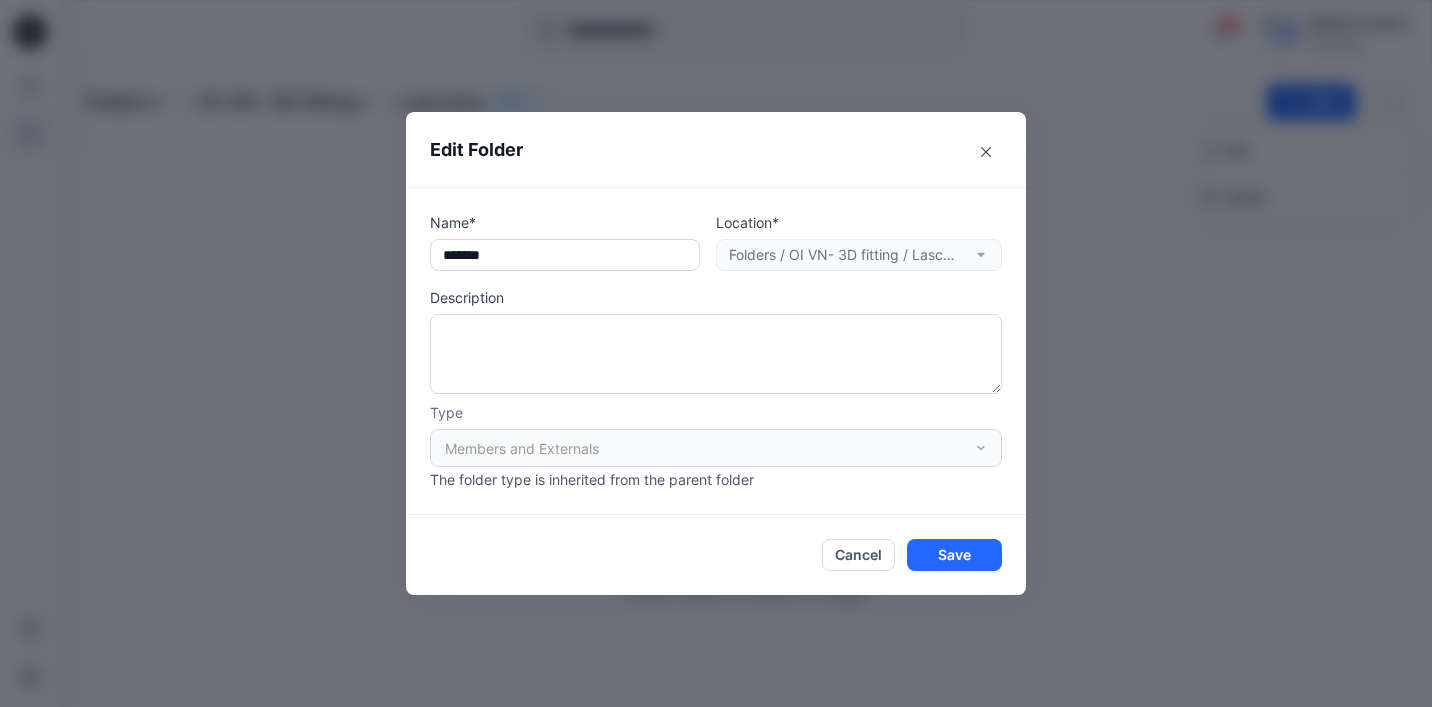 click on "Members and Externals" at bounding box center [716, 448] 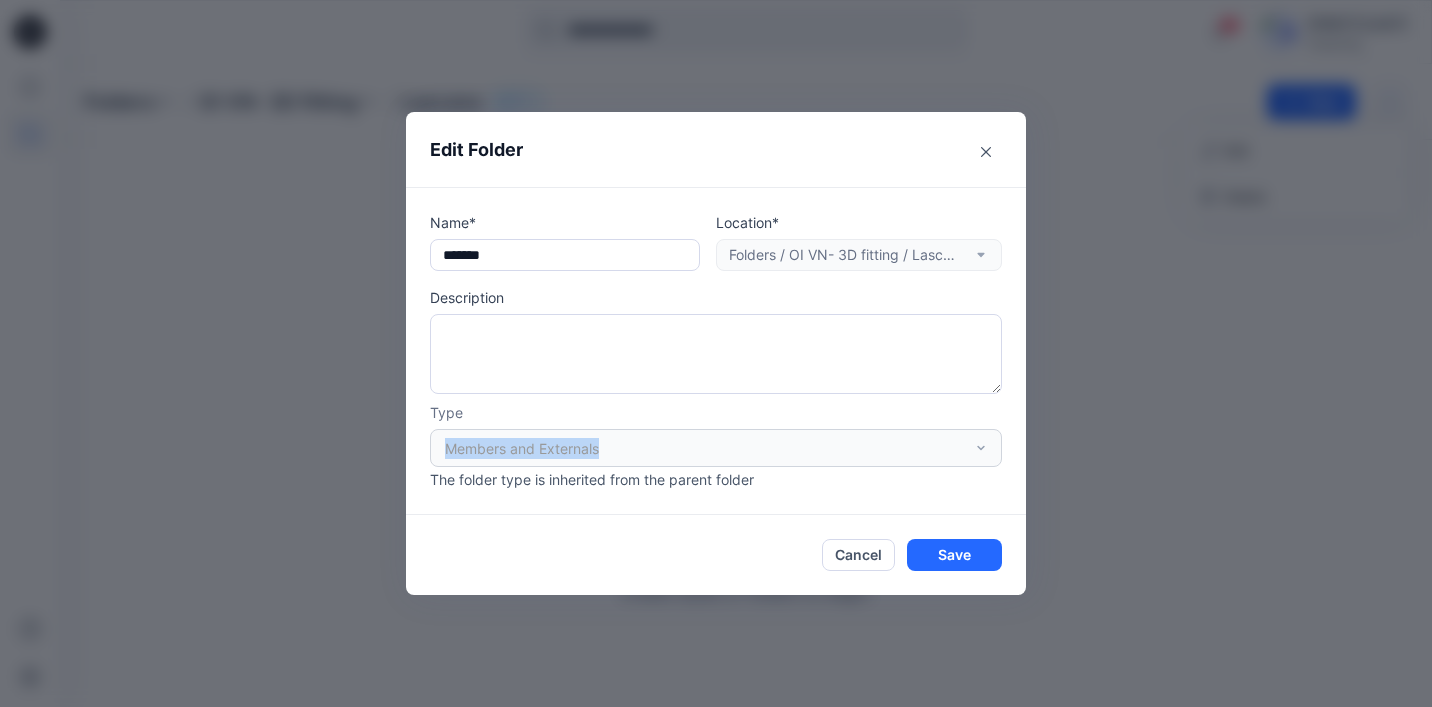 click on "Members and Externals" at bounding box center [716, 448] 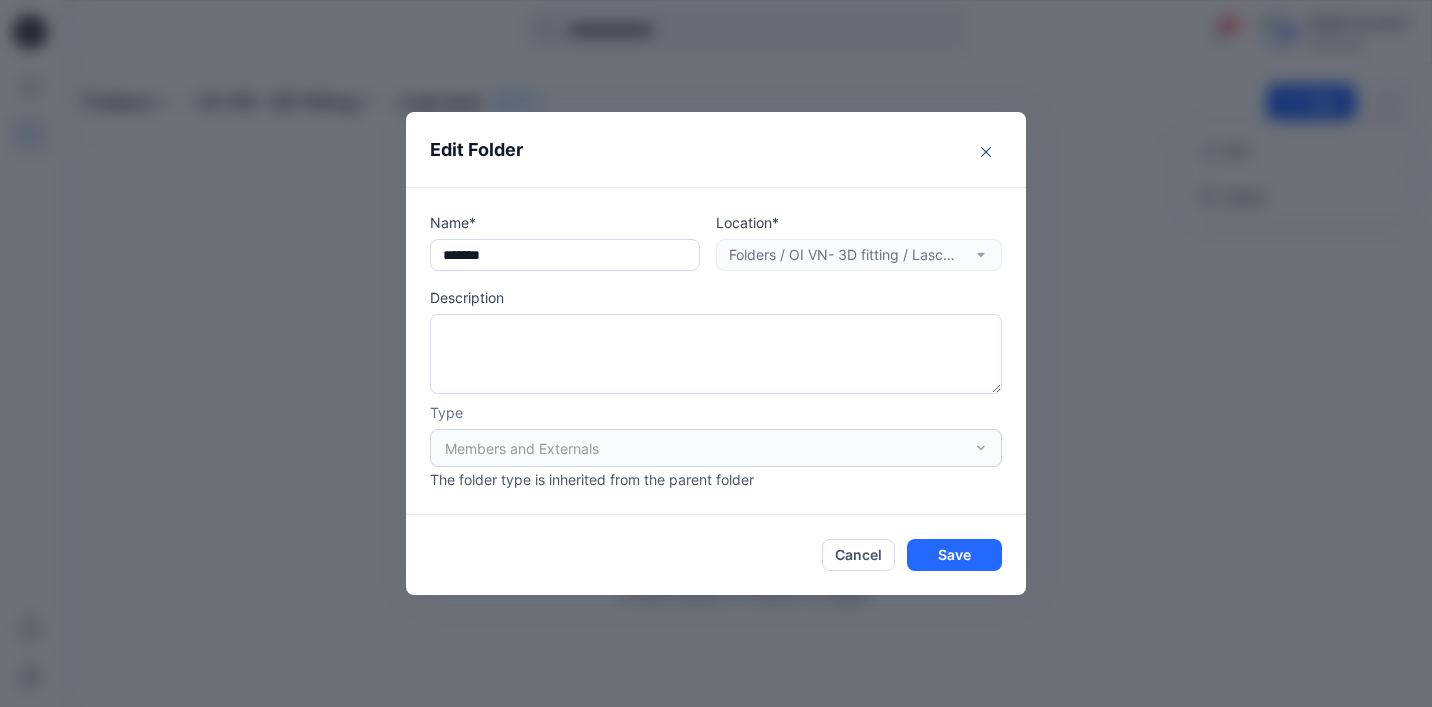 click on "Members and Externals" at bounding box center (716, 448) 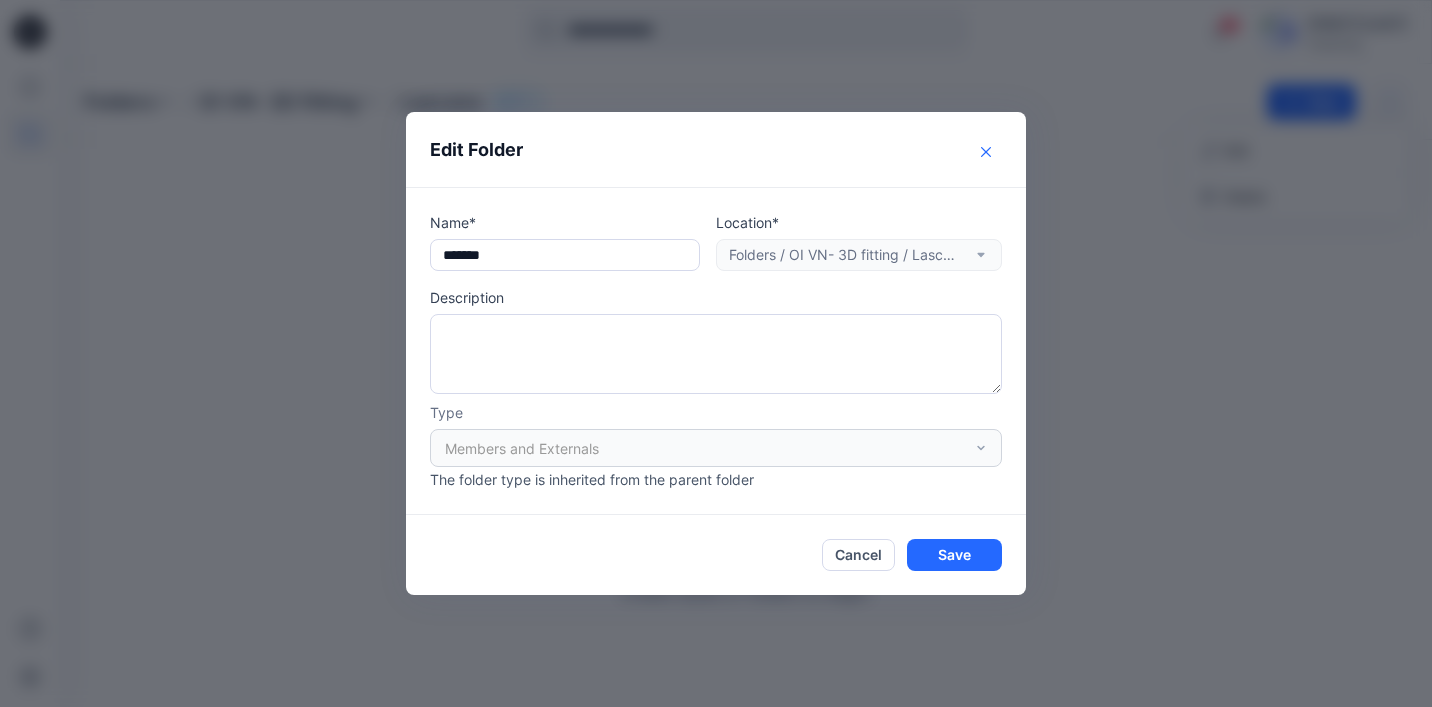 click 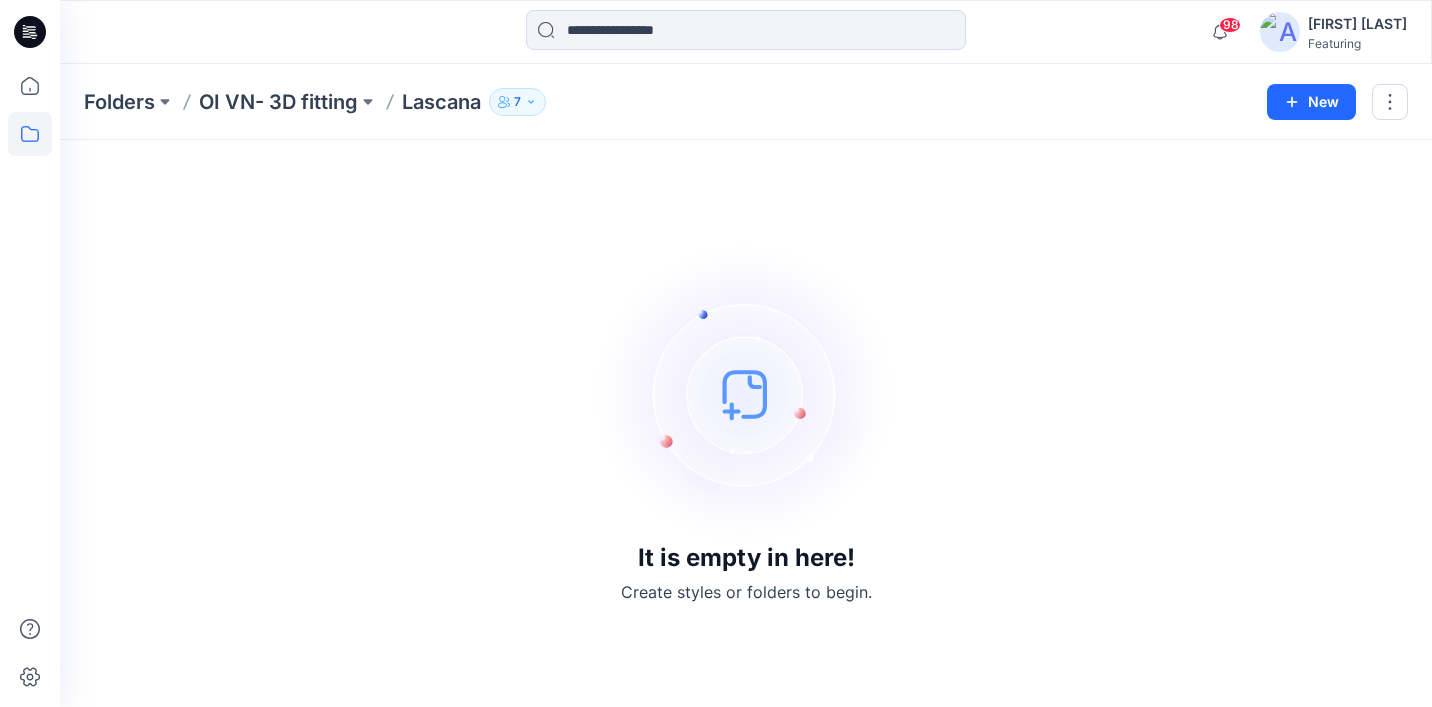 click on "7" at bounding box center [517, 102] 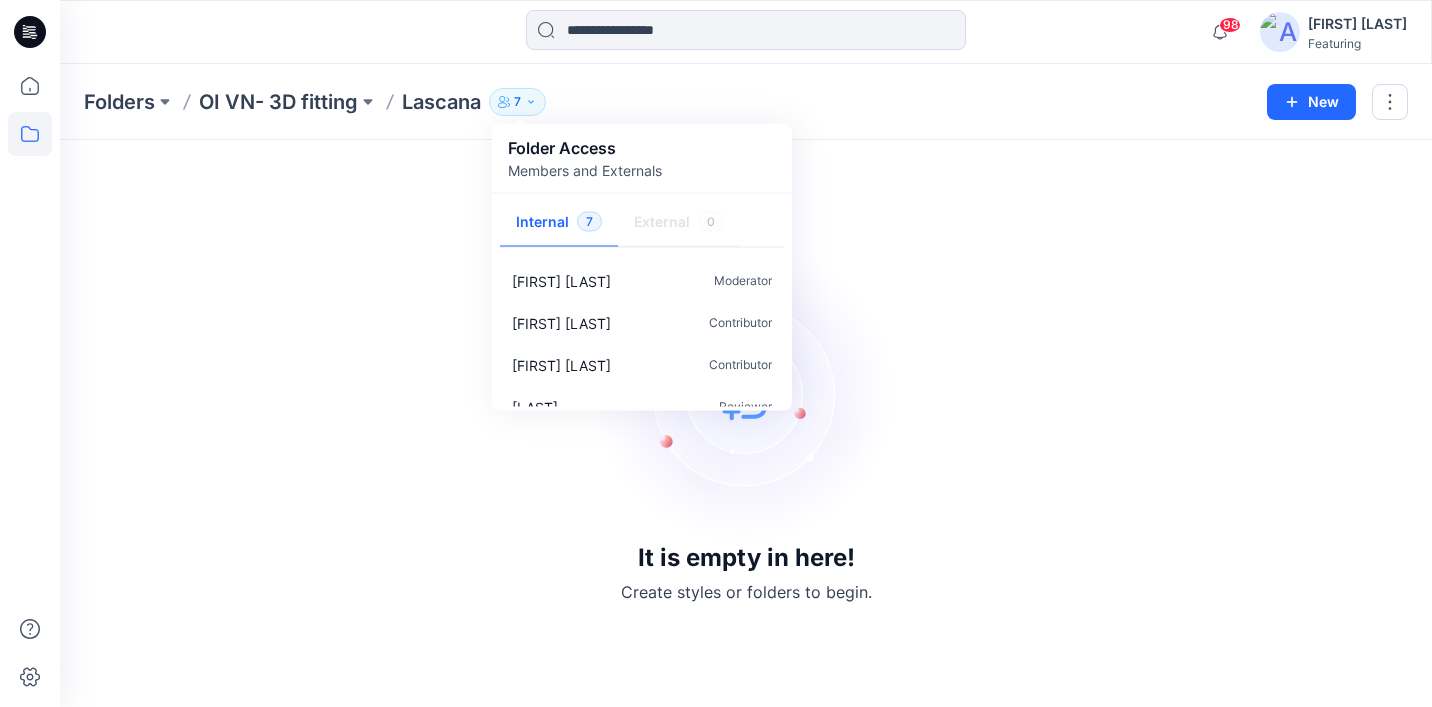 scroll, scrollTop: 36, scrollLeft: 0, axis: vertical 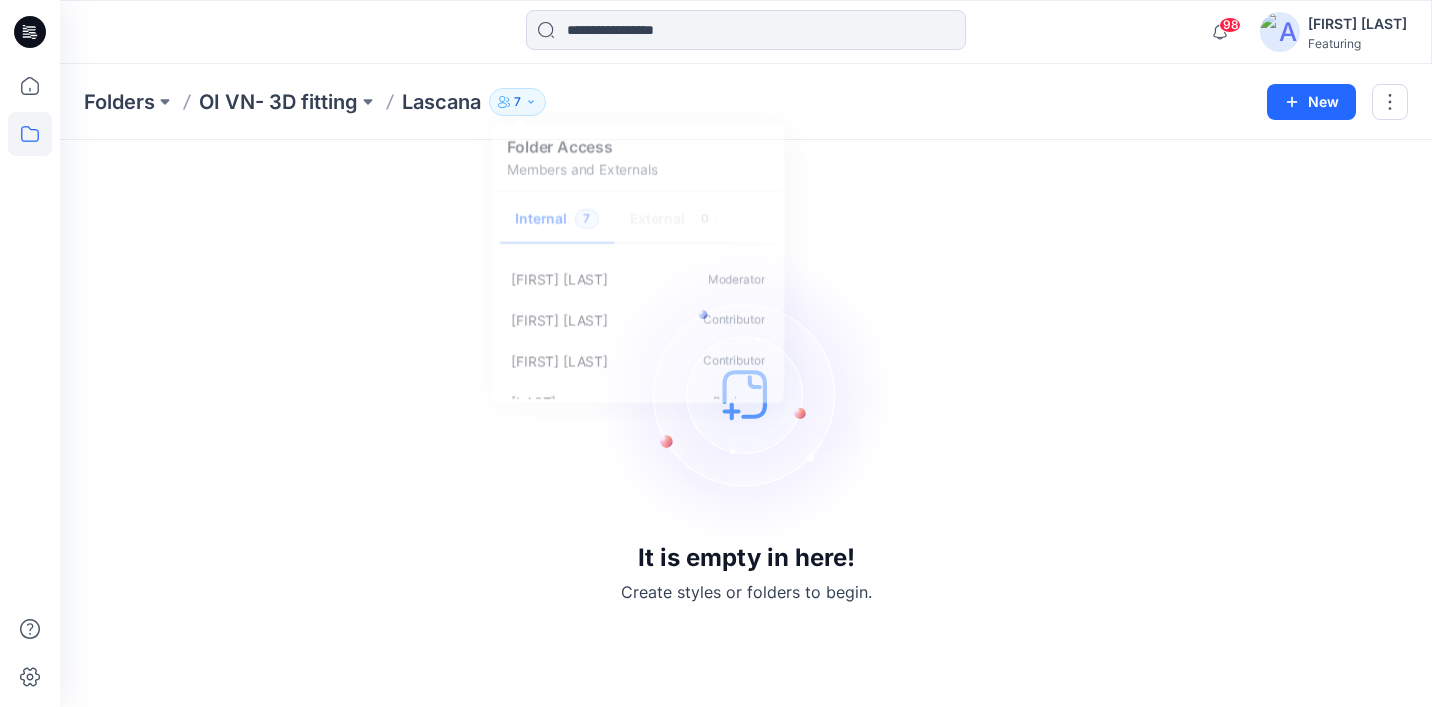 click on "It is empty in here! Create styles or folders to begin." at bounding box center [746, 423] 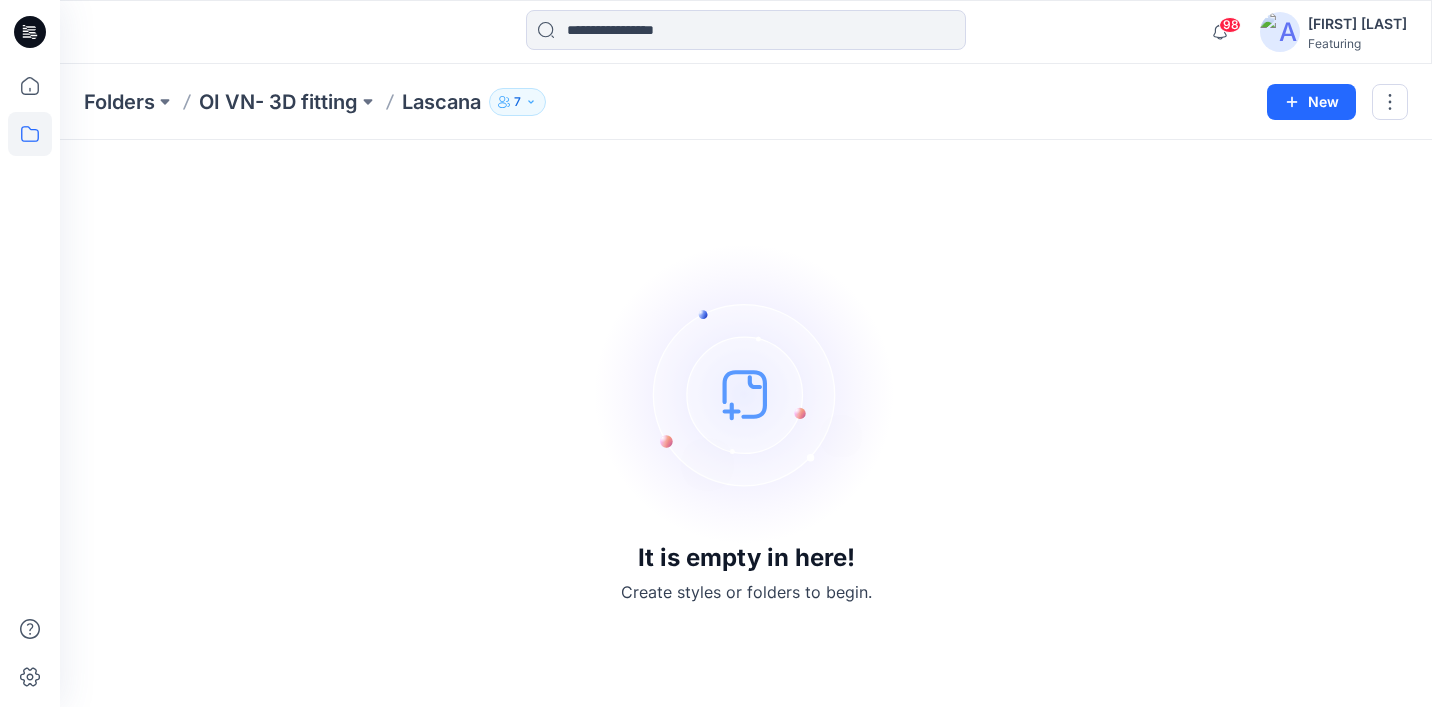 click on "7" at bounding box center [517, 102] 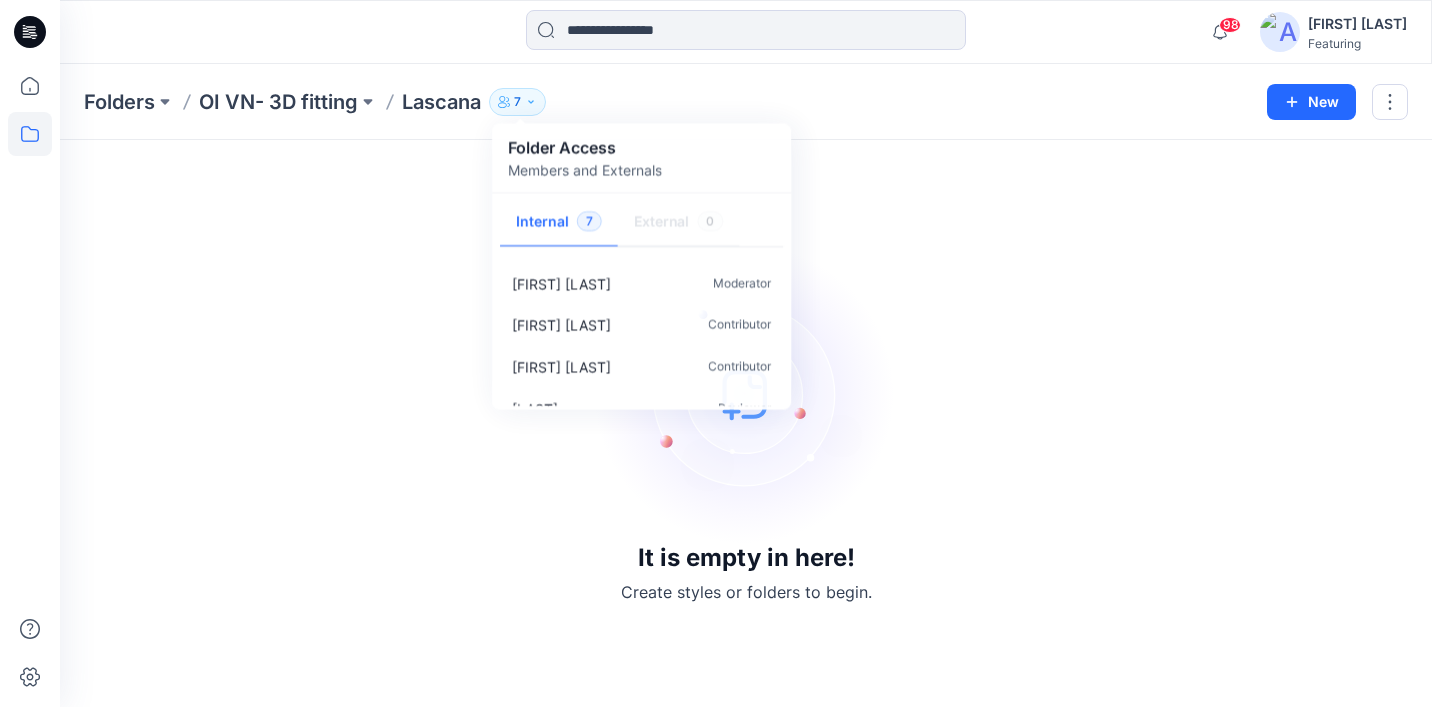 click on "Lascana" at bounding box center [441, 102] 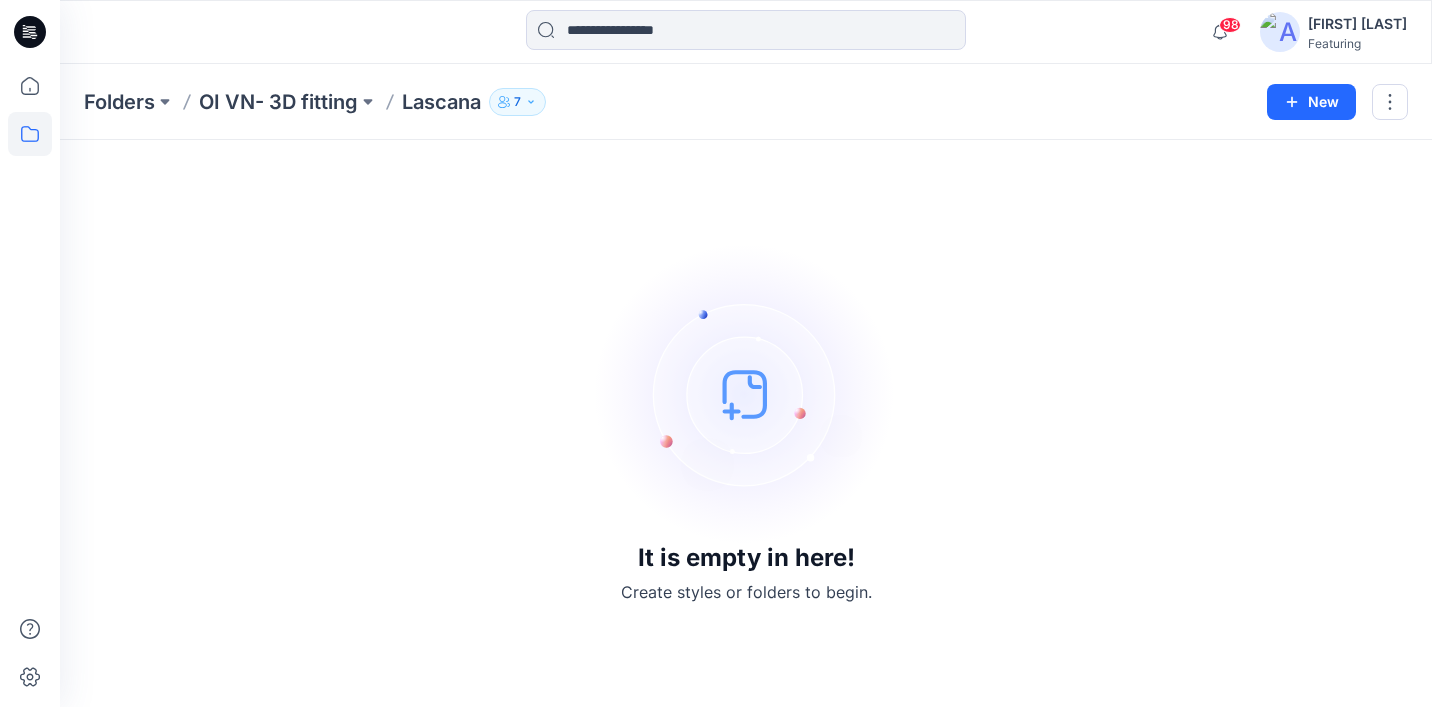 click on "Lascana" at bounding box center [441, 102] 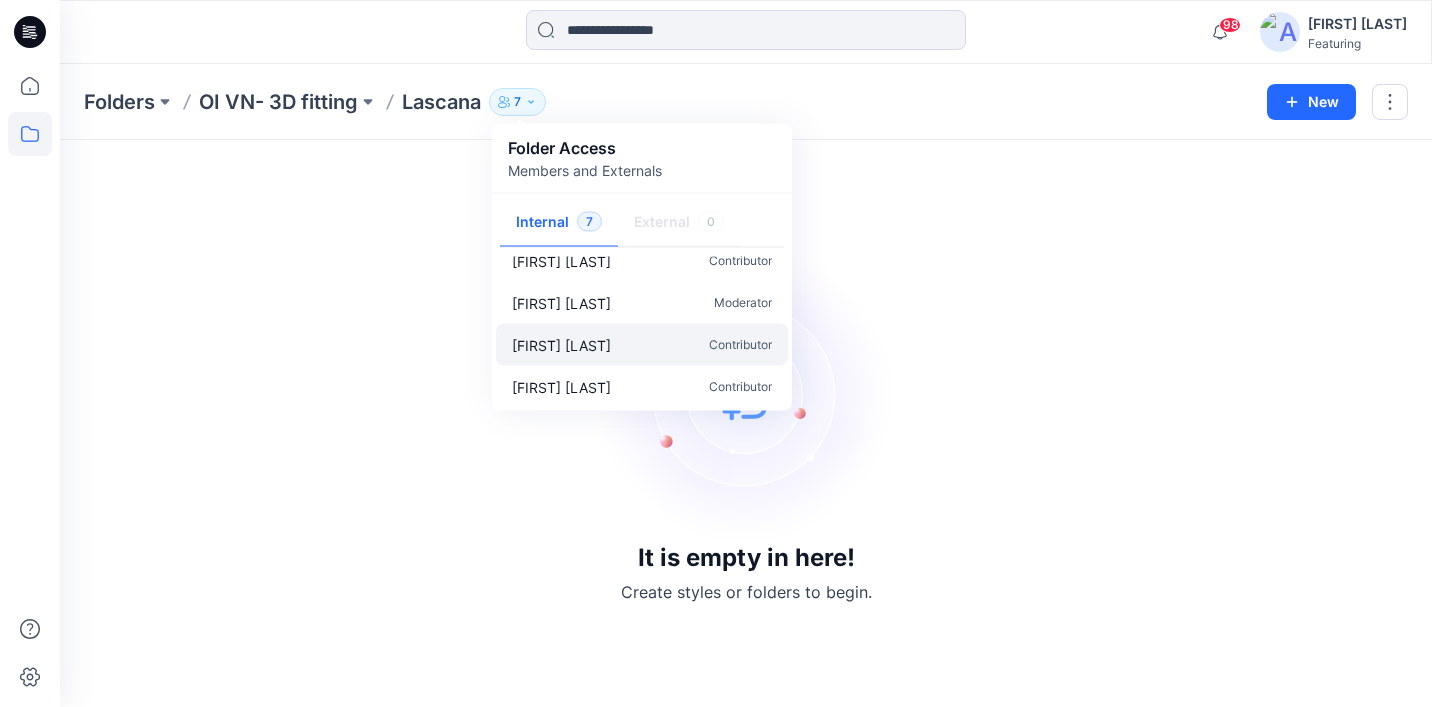 scroll, scrollTop: 6, scrollLeft: 0, axis: vertical 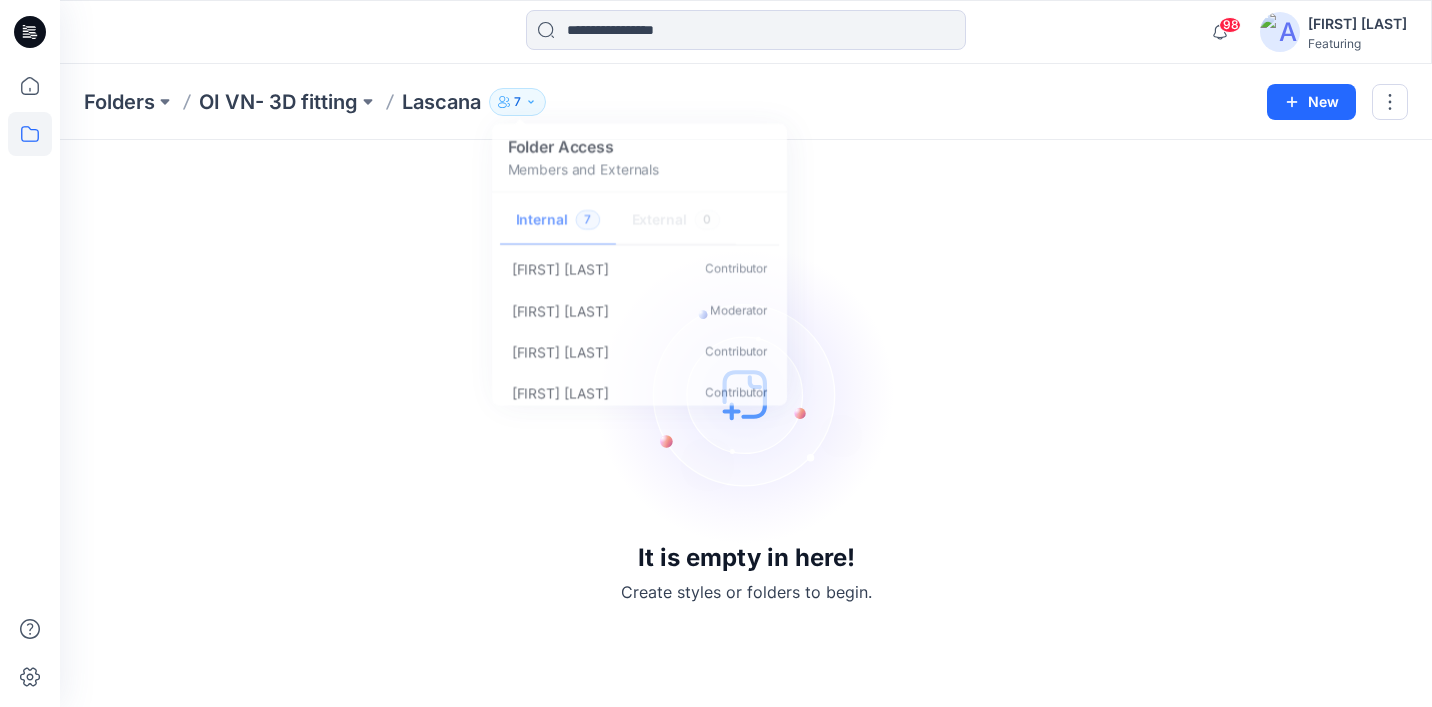 click on "It is empty in here! Create styles or folders to begin." at bounding box center (746, 423) 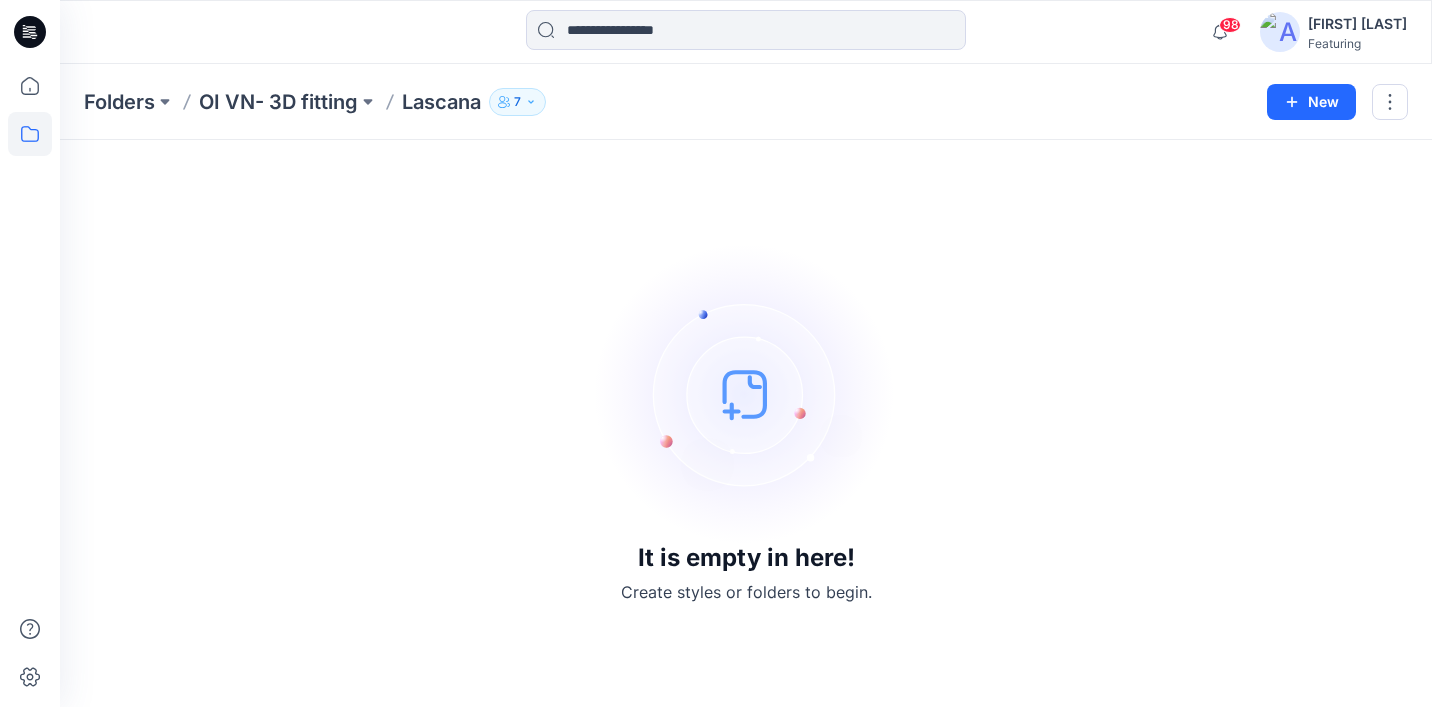 click 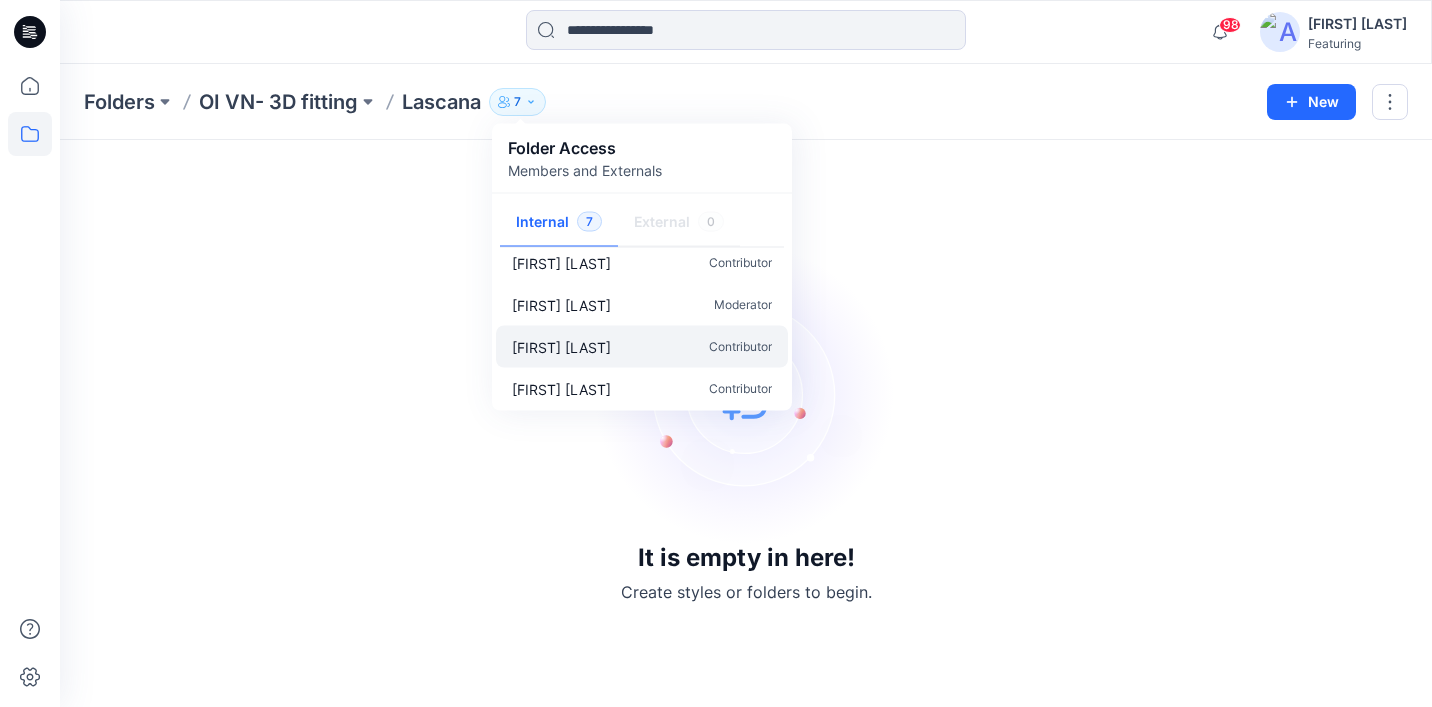 scroll, scrollTop: 9, scrollLeft: 0, axis: vertical 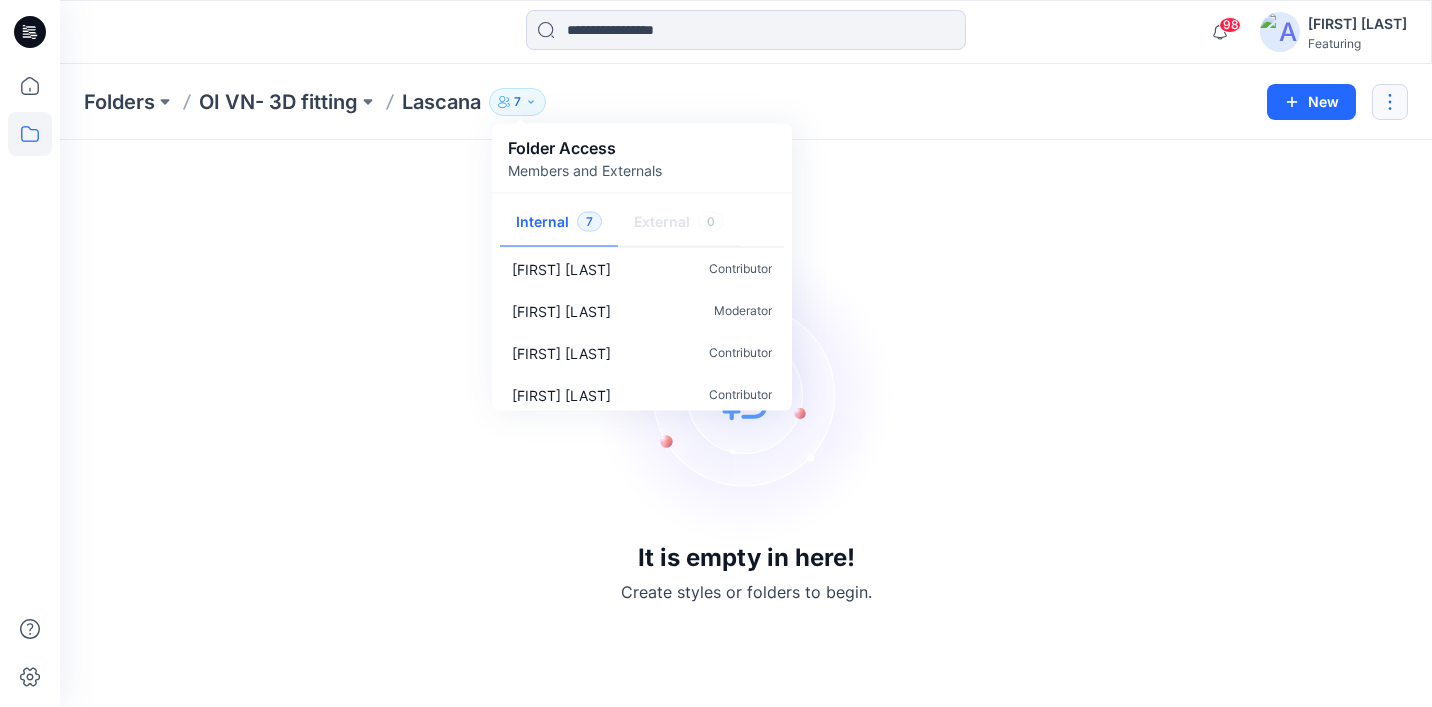 click at bounding box center (1390, 102) 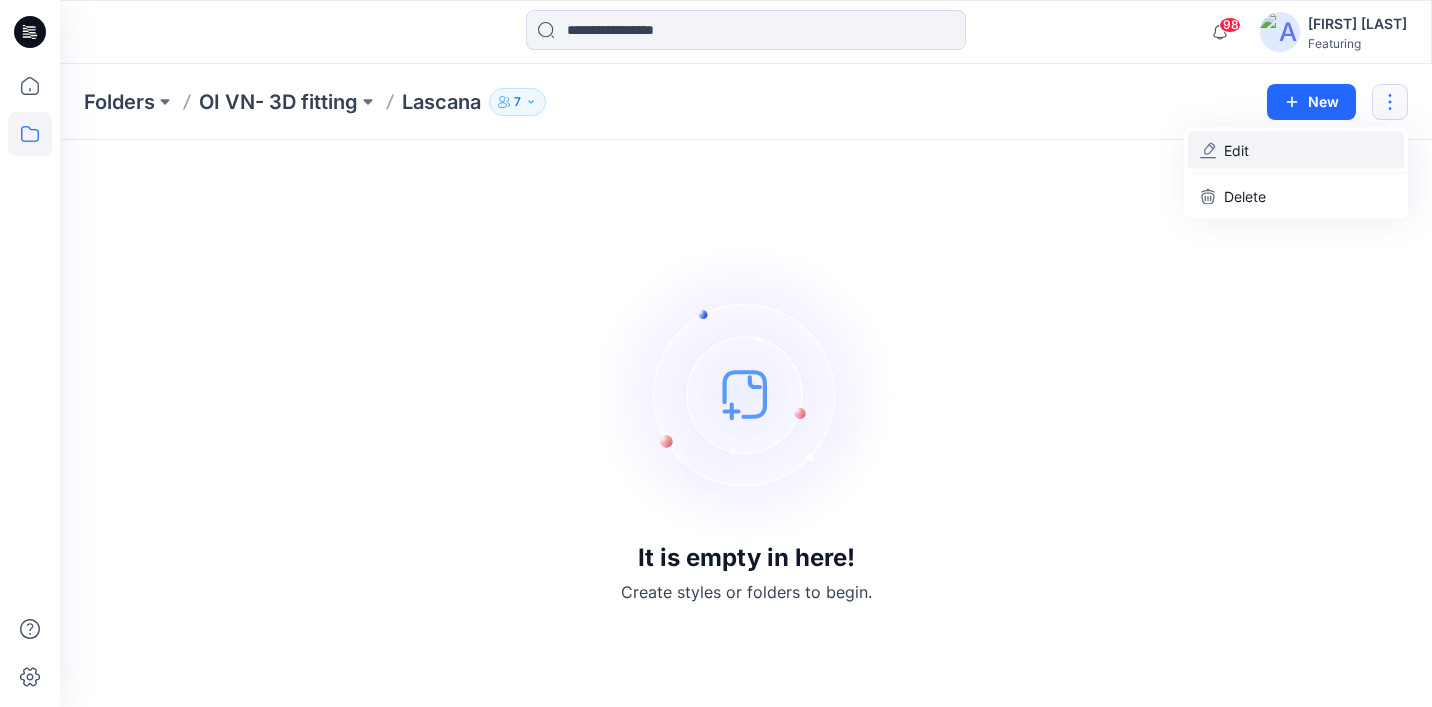 click on "Edit" at bounding box center (1236, 150) 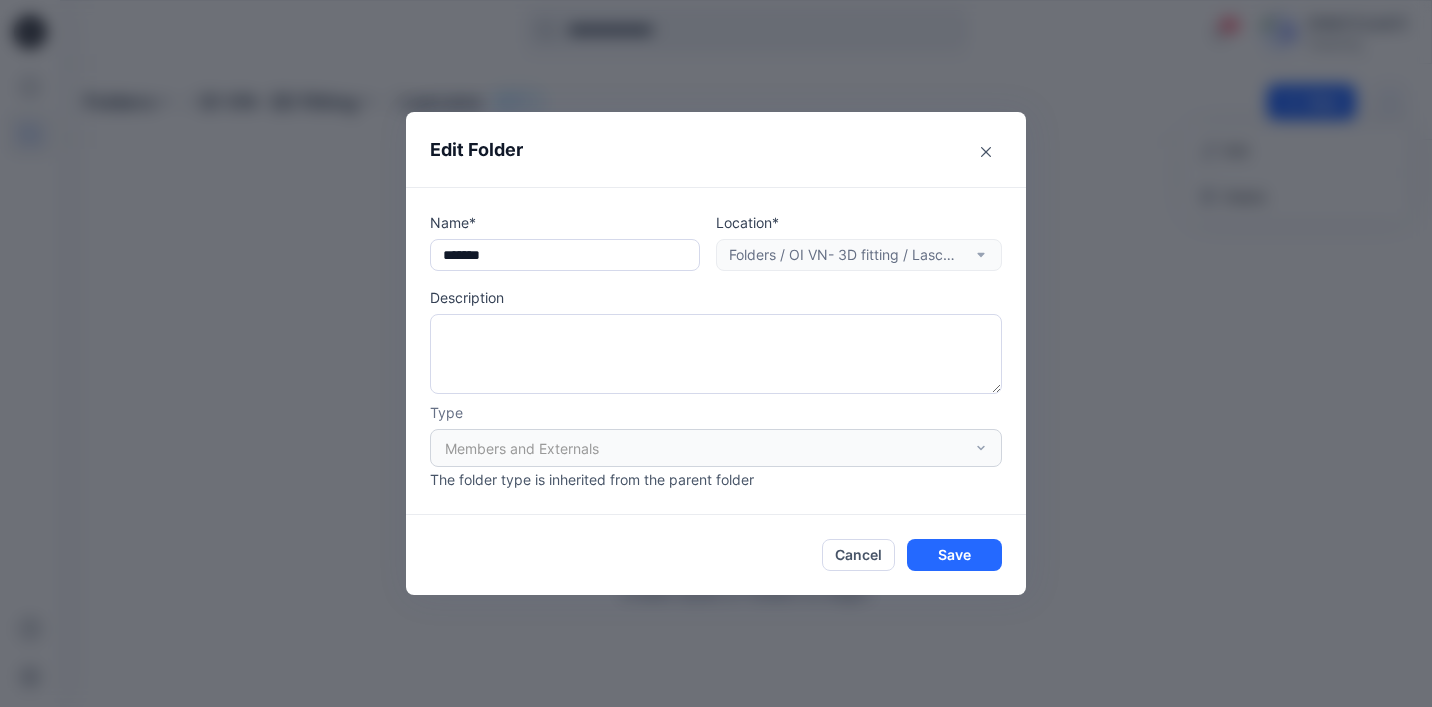 click on "Members and Externals" at bounding box center (716, 448) 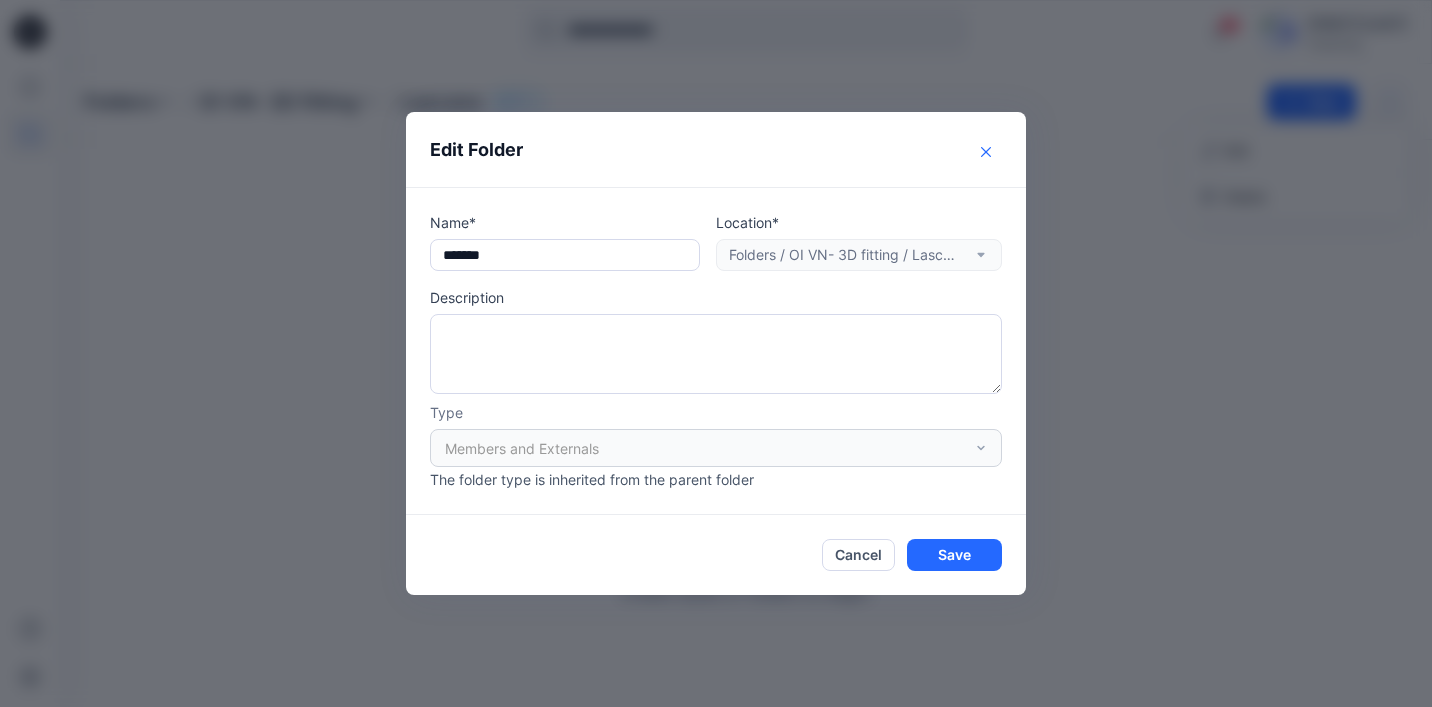 click 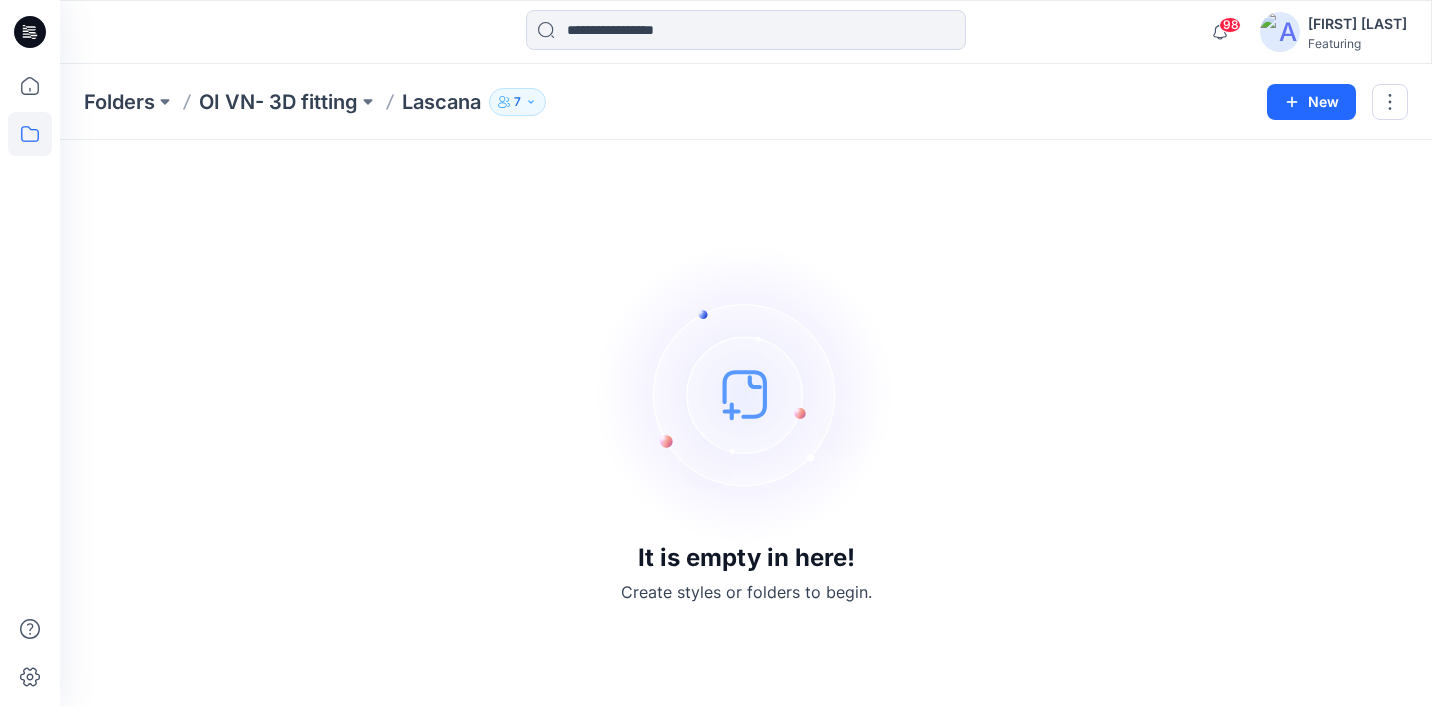 click on "Lascana" at bounding box center [441, 102] 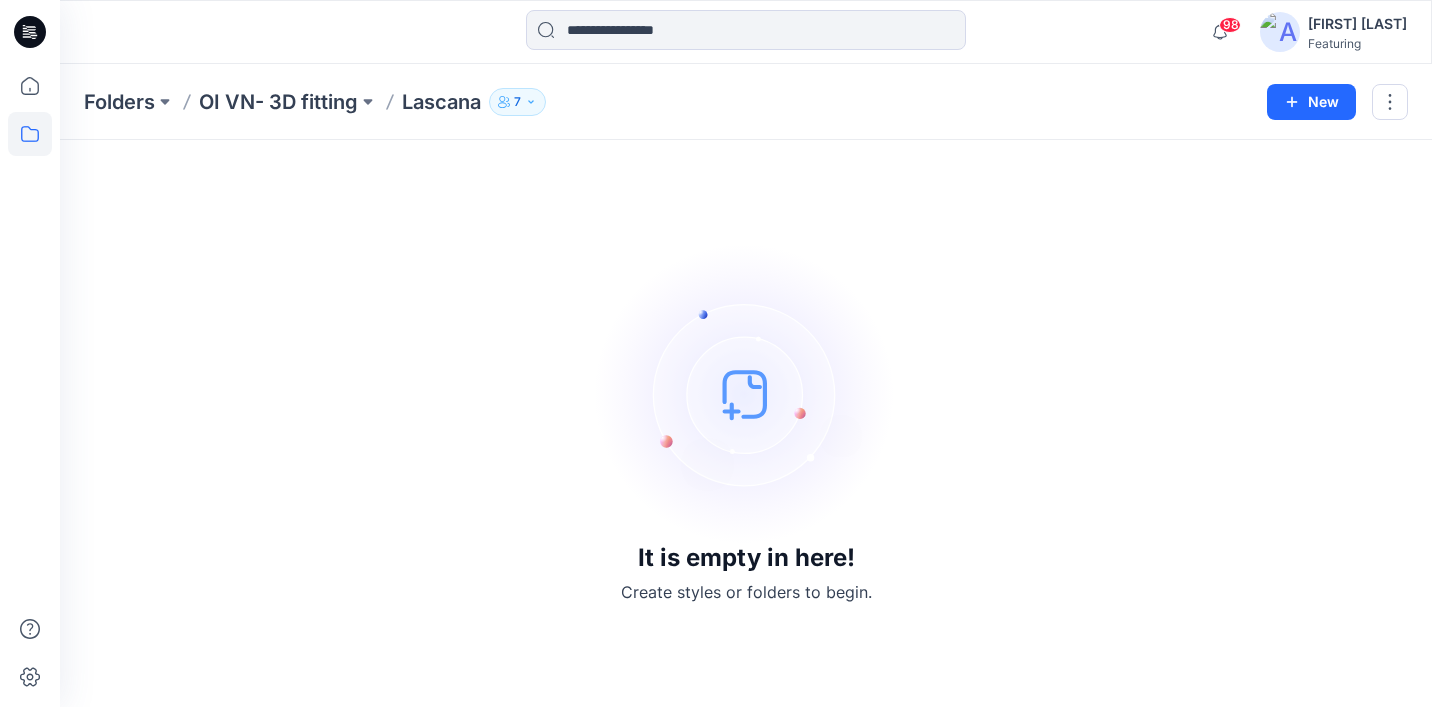 click 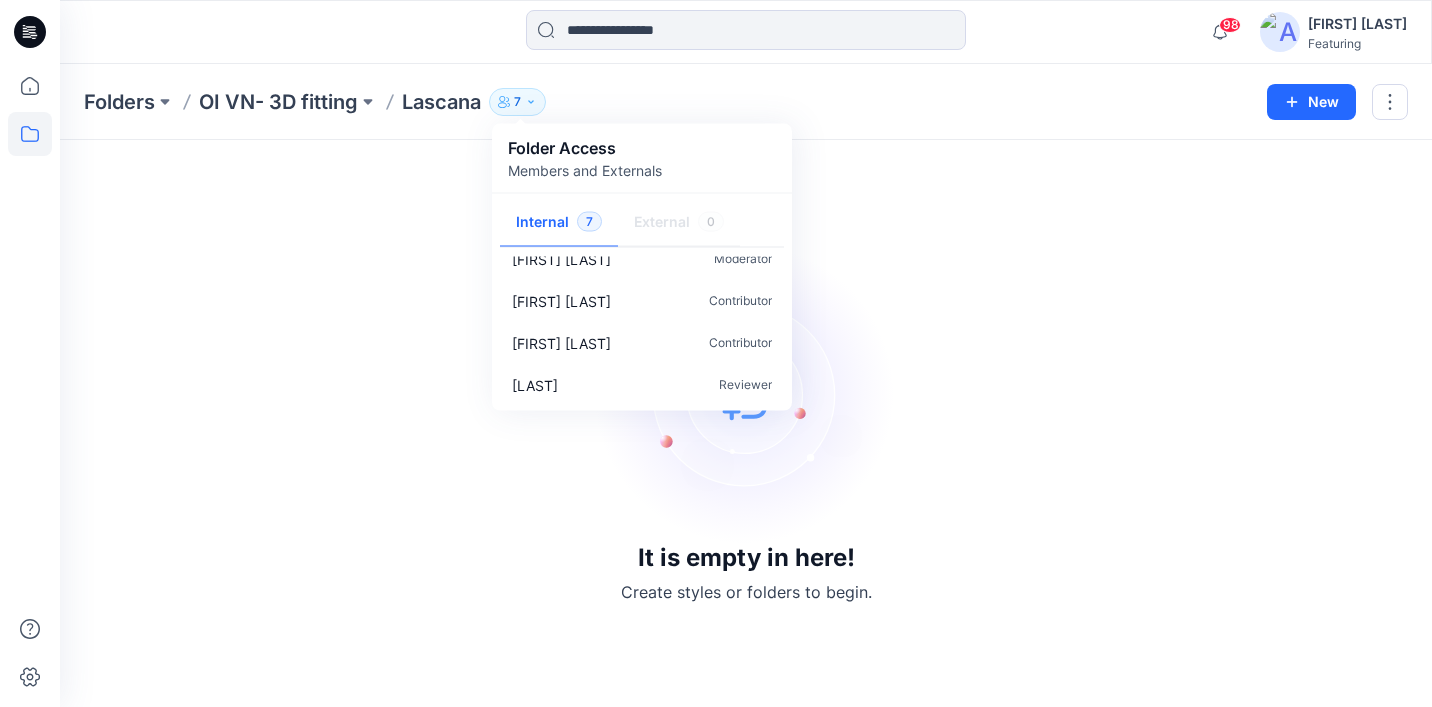 scroll, scrollTop: 0, scrollLeft: 0, axis: both 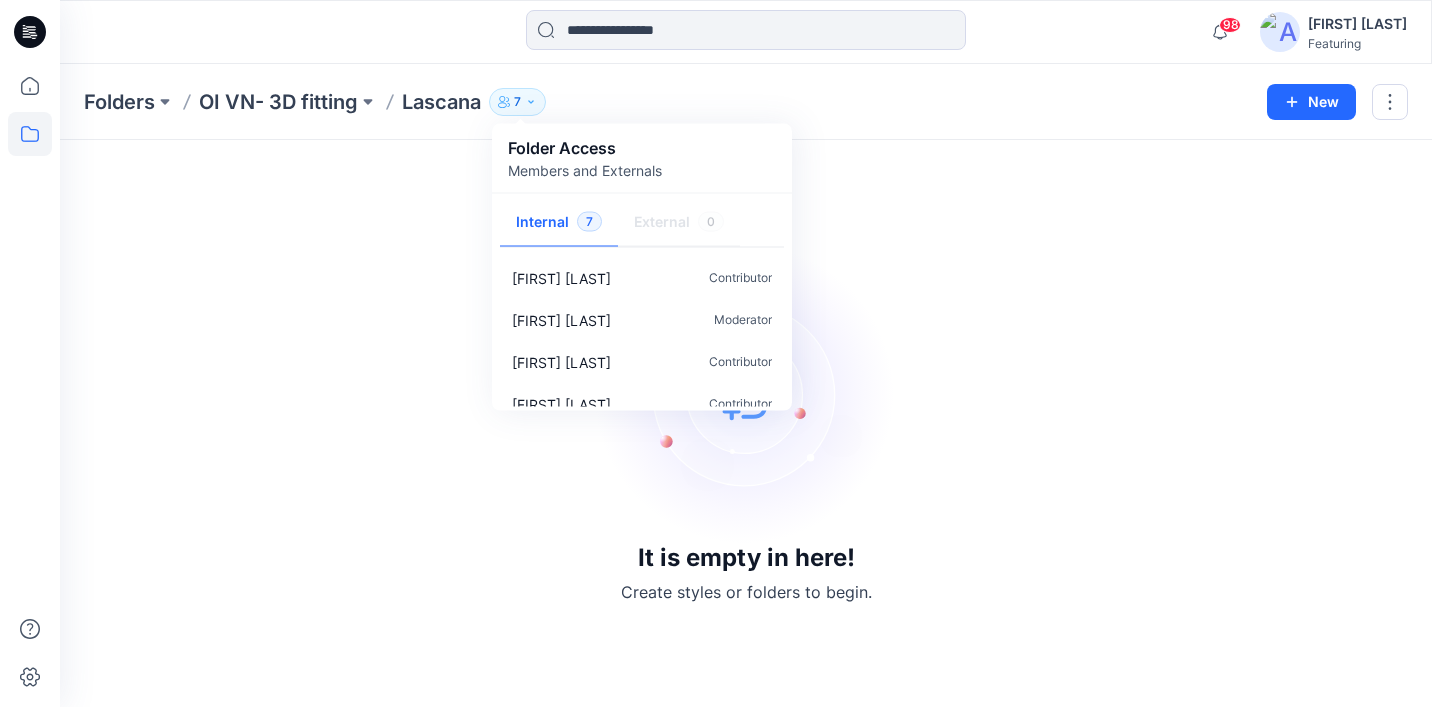 click at bounding box center (231, 32) 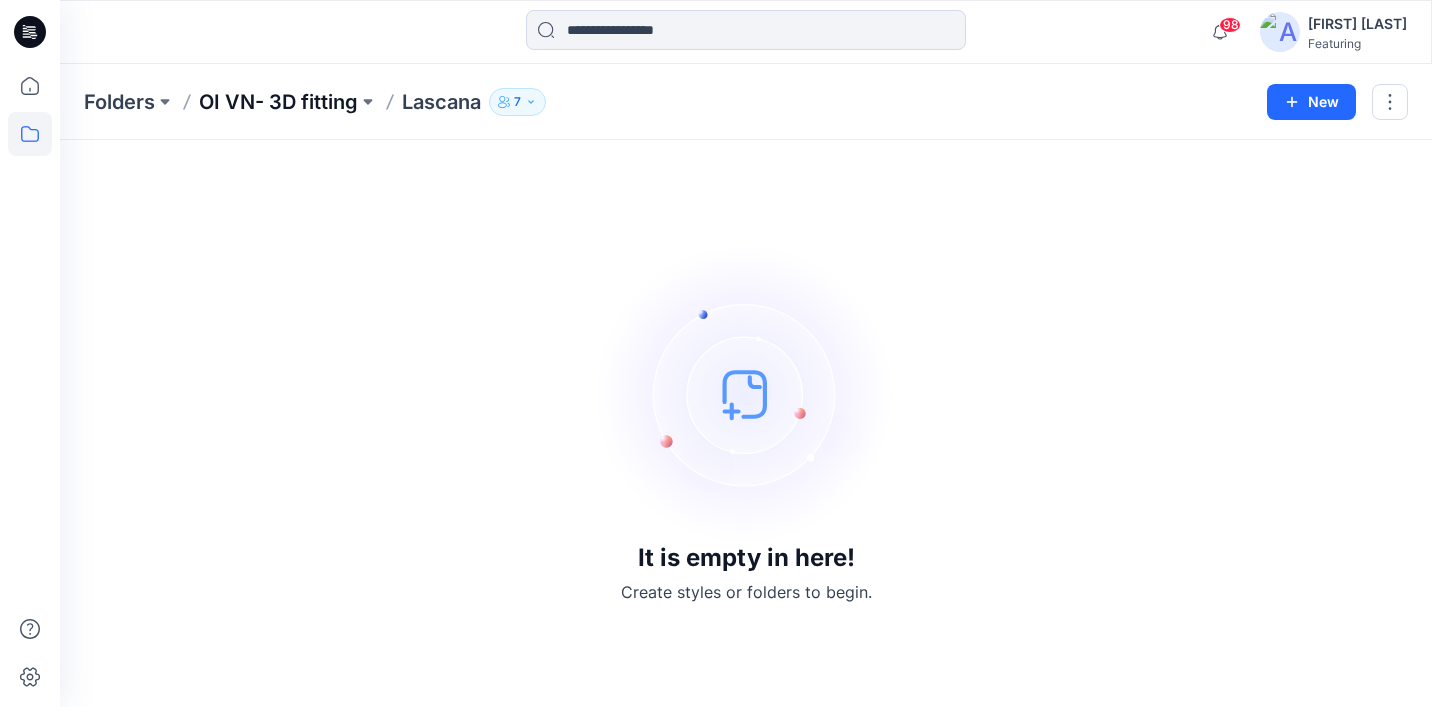 click on "OI VN- 3D fitting" at bounding box center (278, 102) 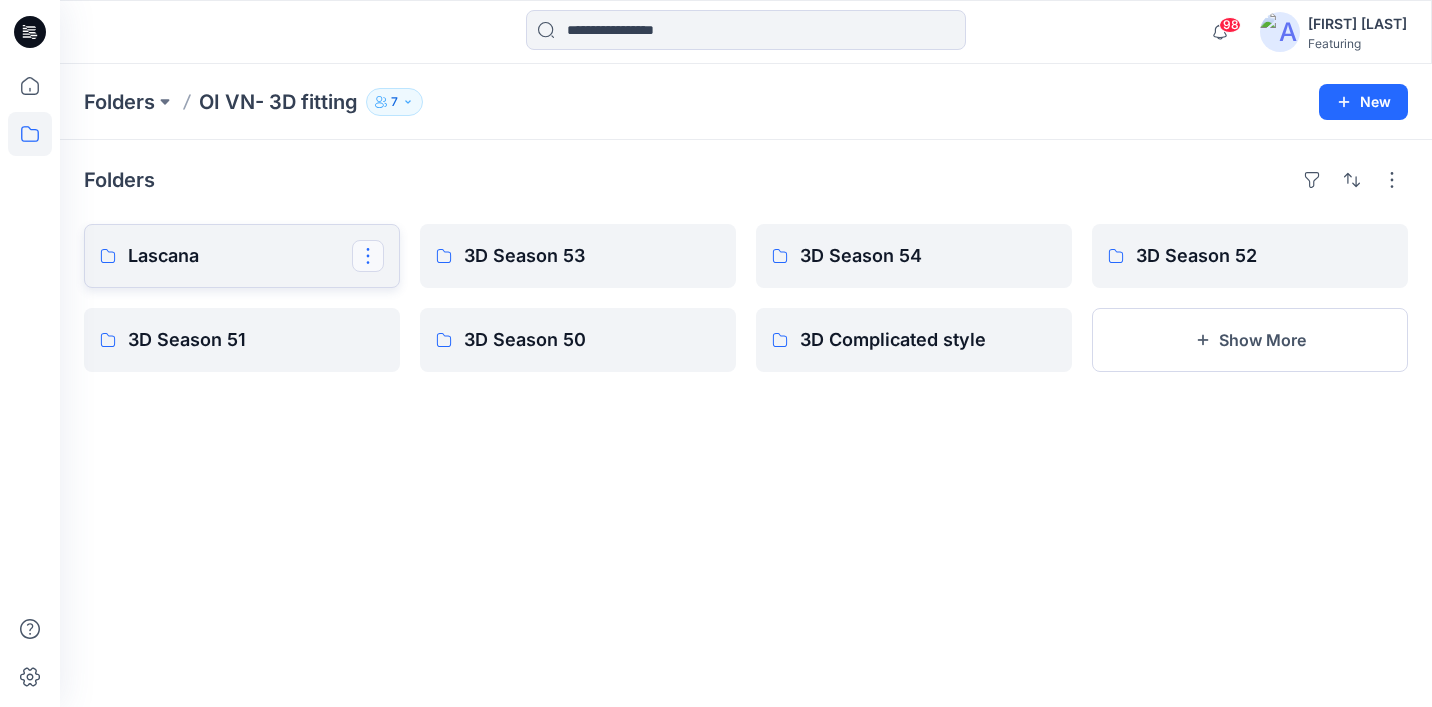 click at bounding box center [368, 256] 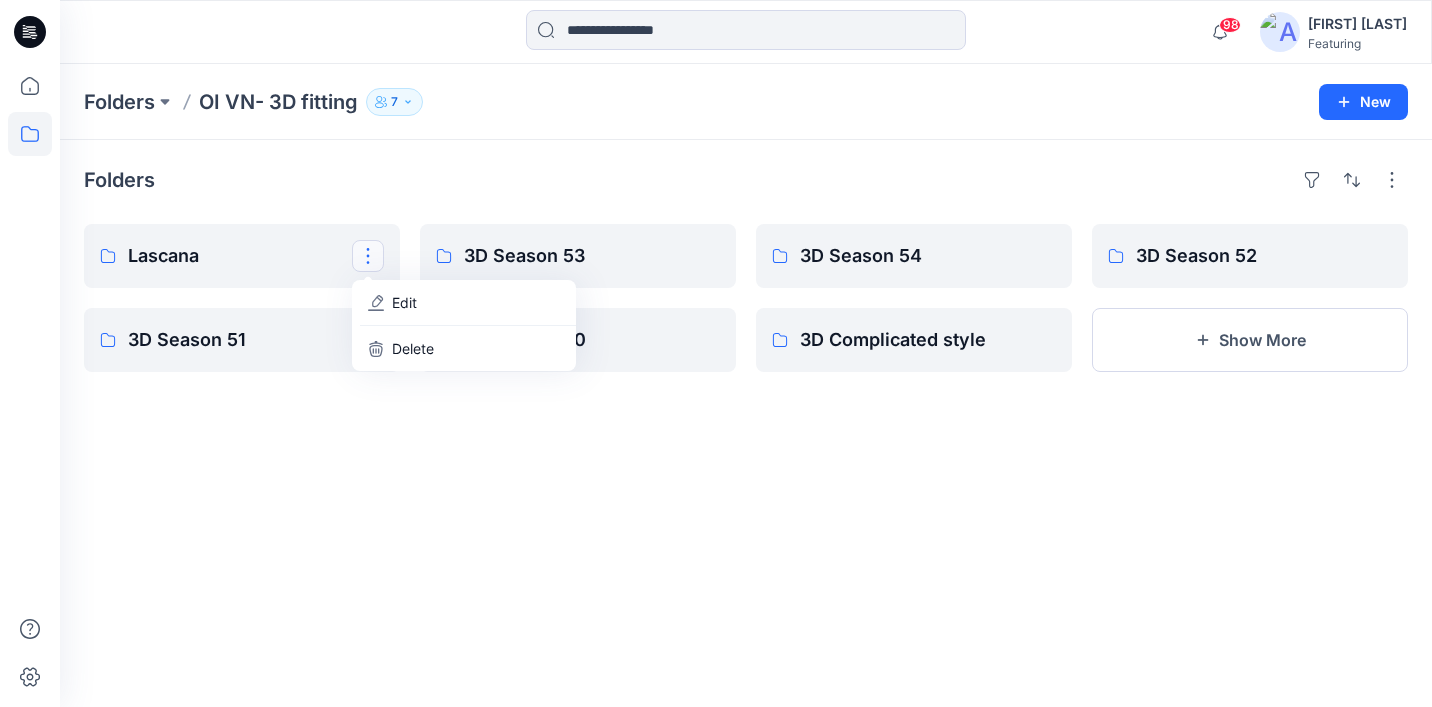 click on "Folders" at bounding box center (746, 180) 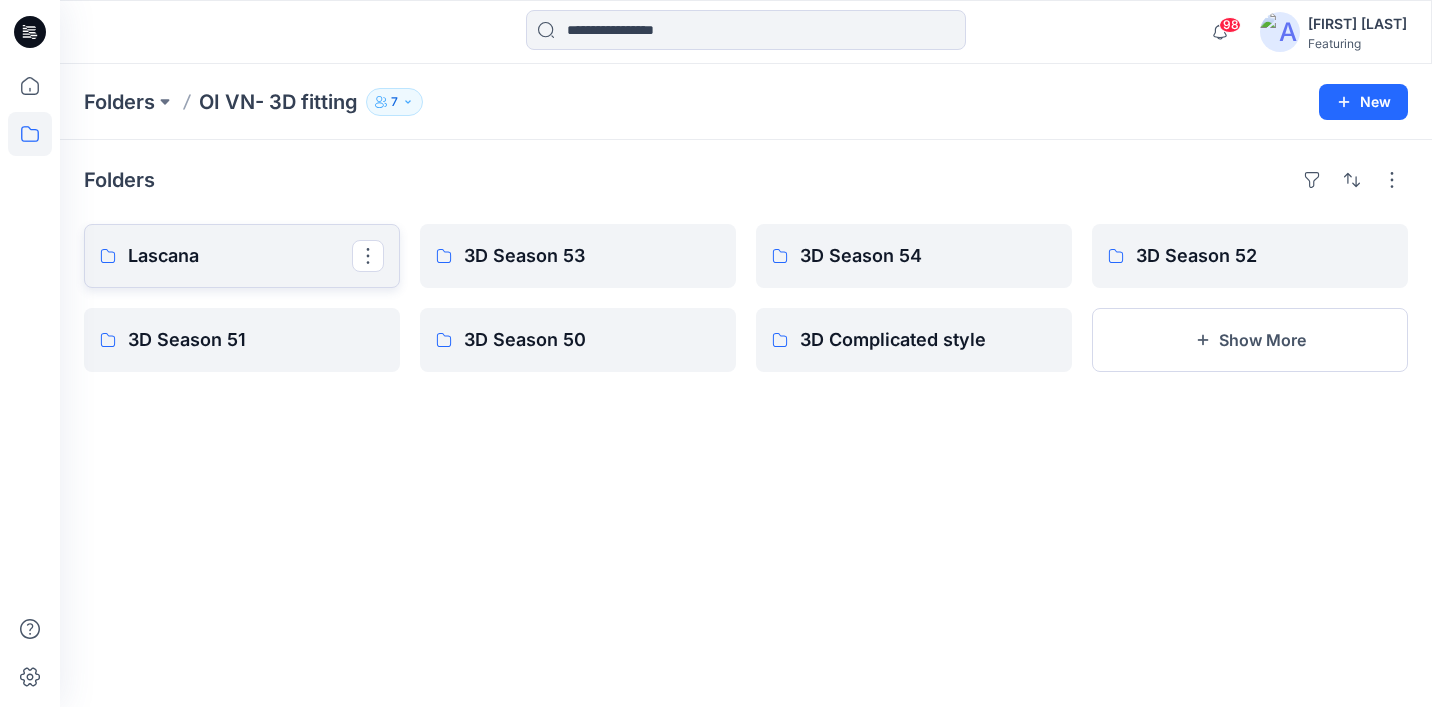 click on "Lascana" at bounding box center [240, 256] 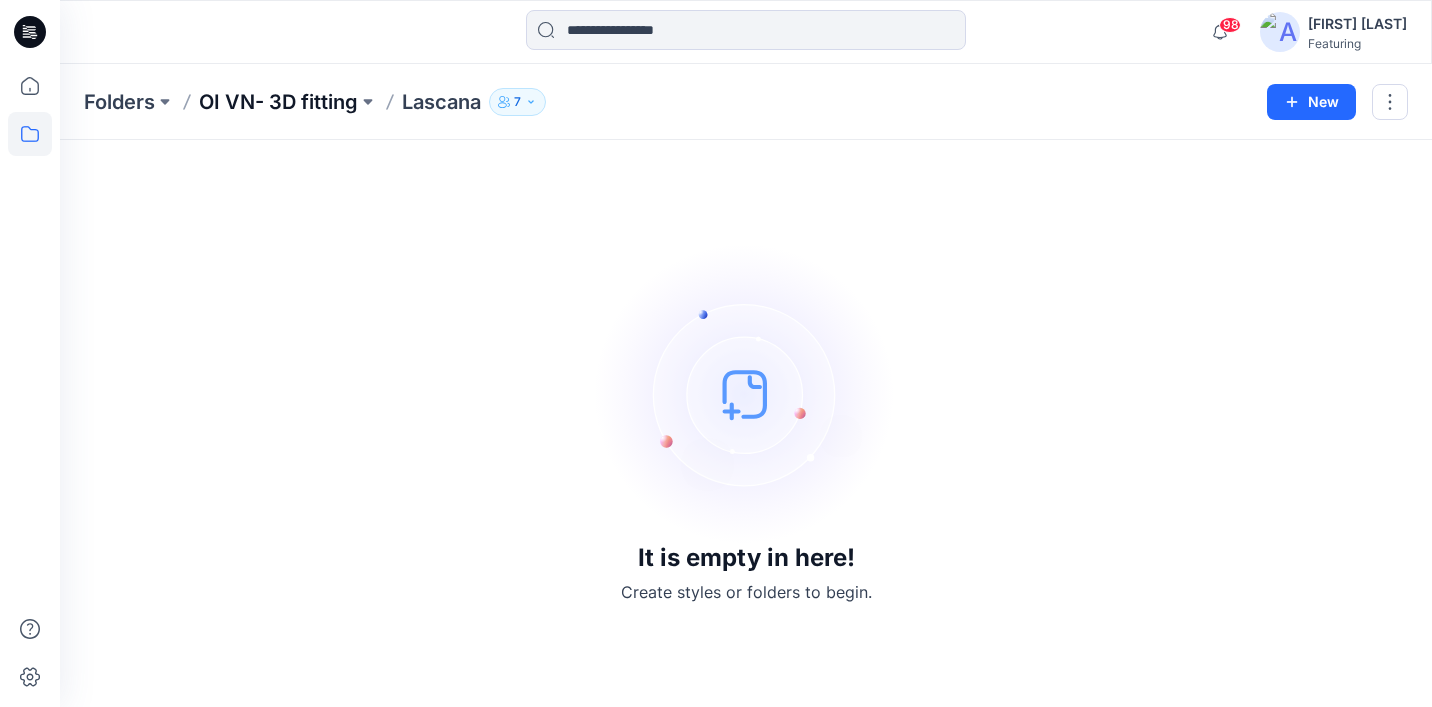 click on "OI VN- 3D fitting" at bounding box center (278, 102) 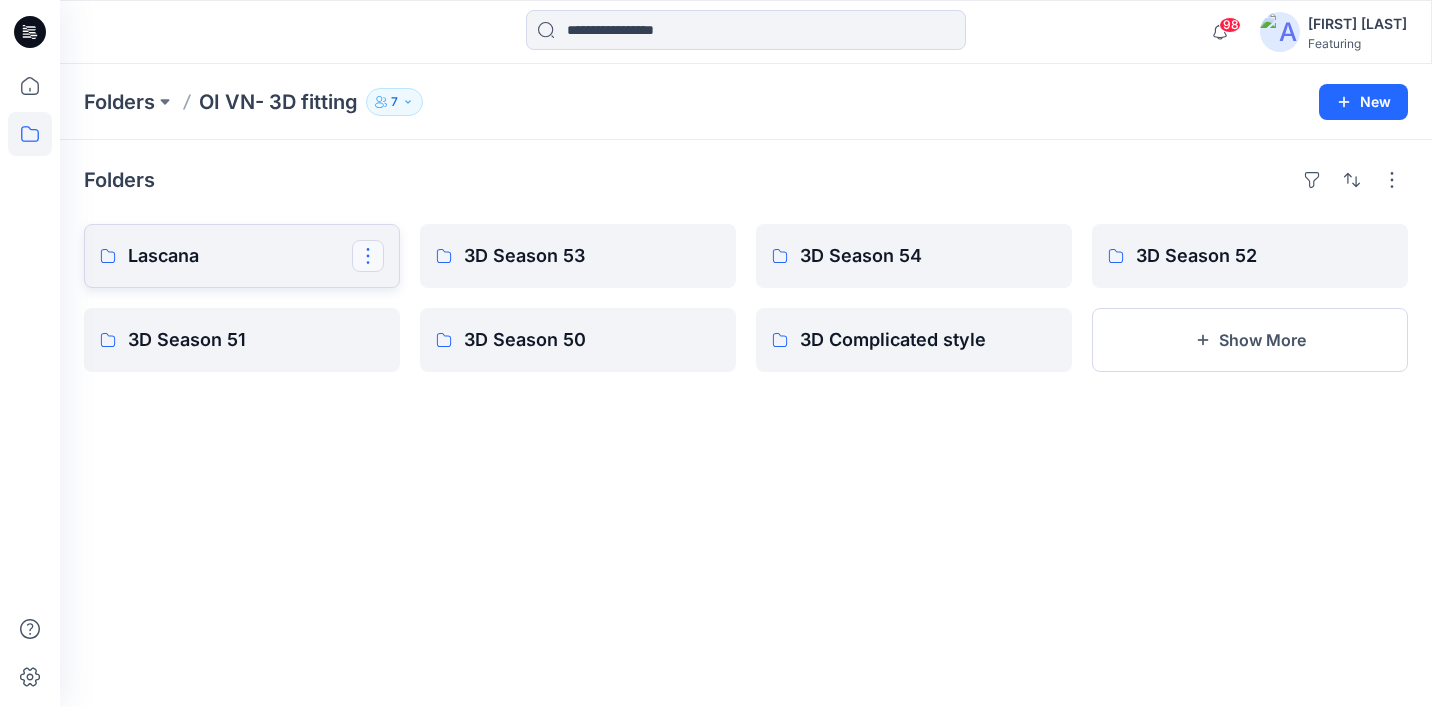 click at bounding box center (368, 256) 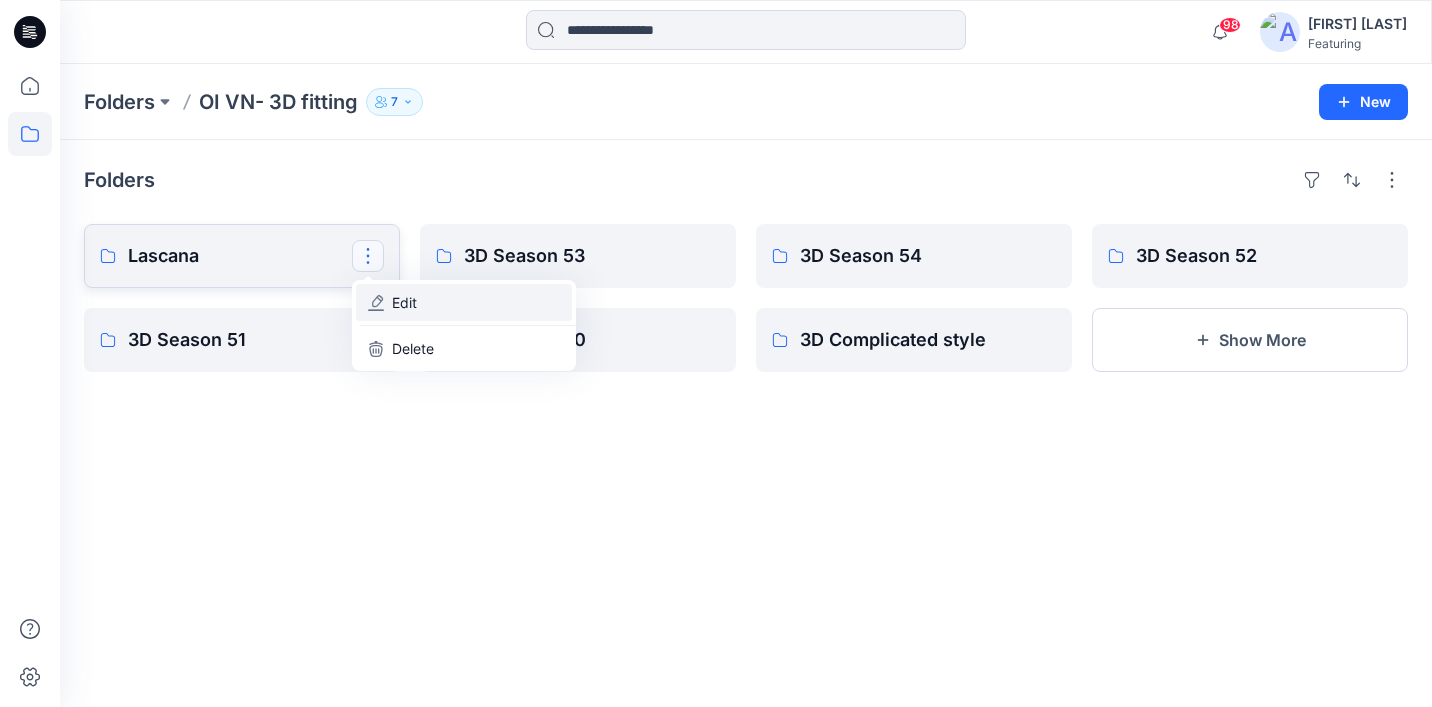 click on "Edit" at bounding box center (404, 302) 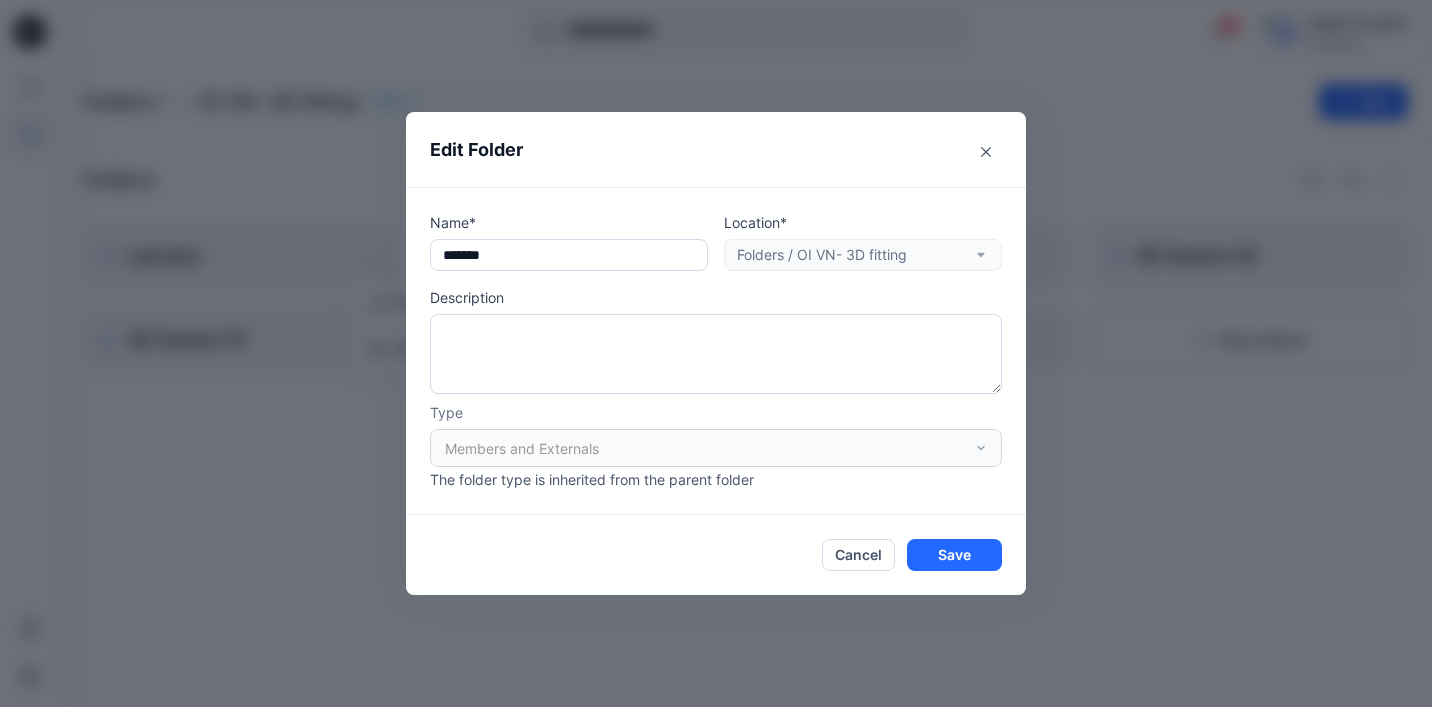 click on "Location* Folders / OI VN- 3D fitting" at bounding box center (863, 241) 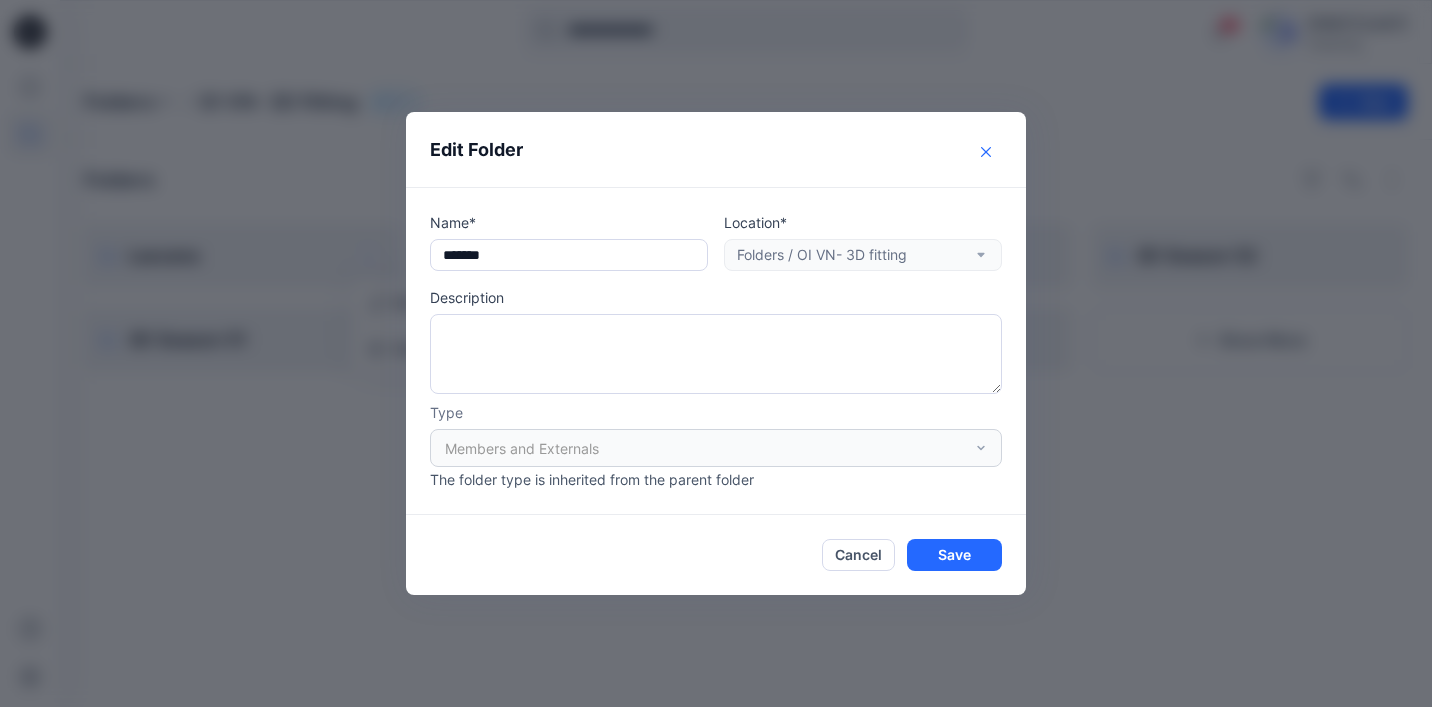 click 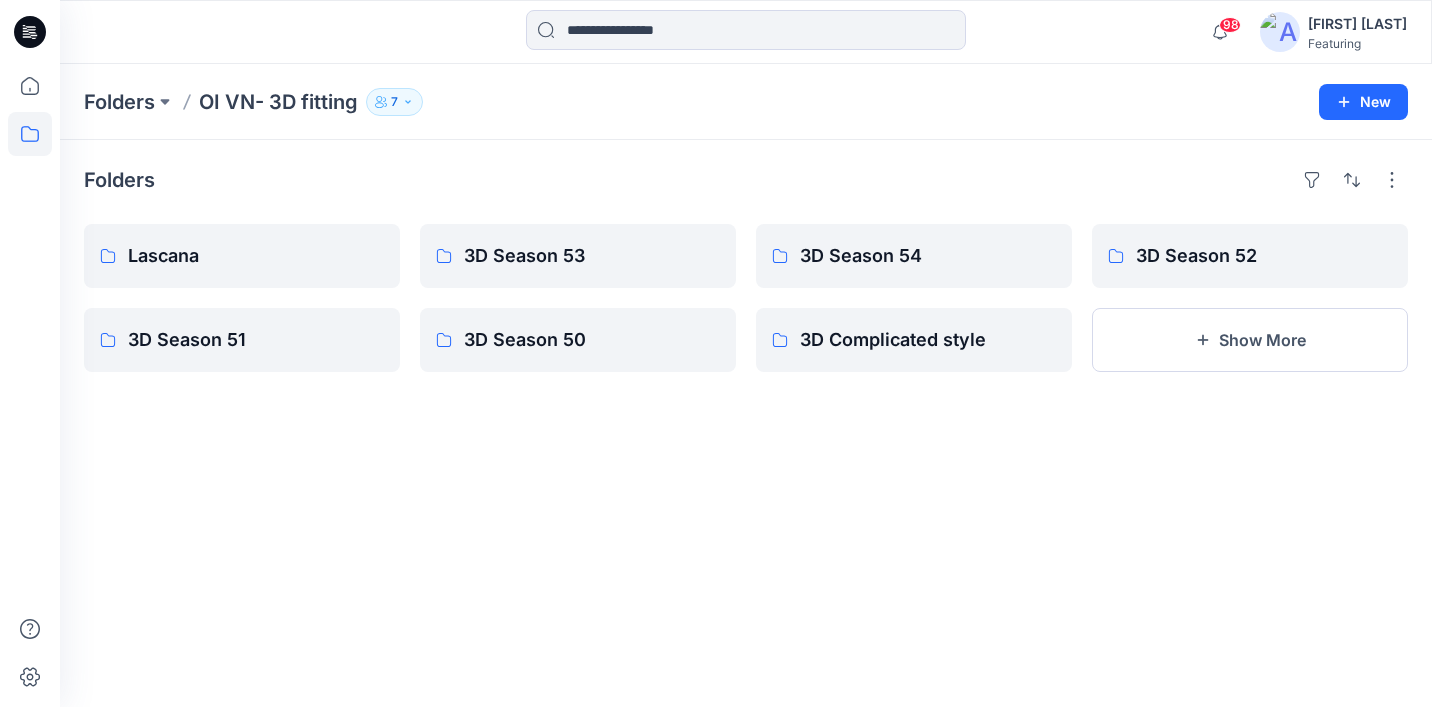 click on "7" at bounding box center (394, 102) 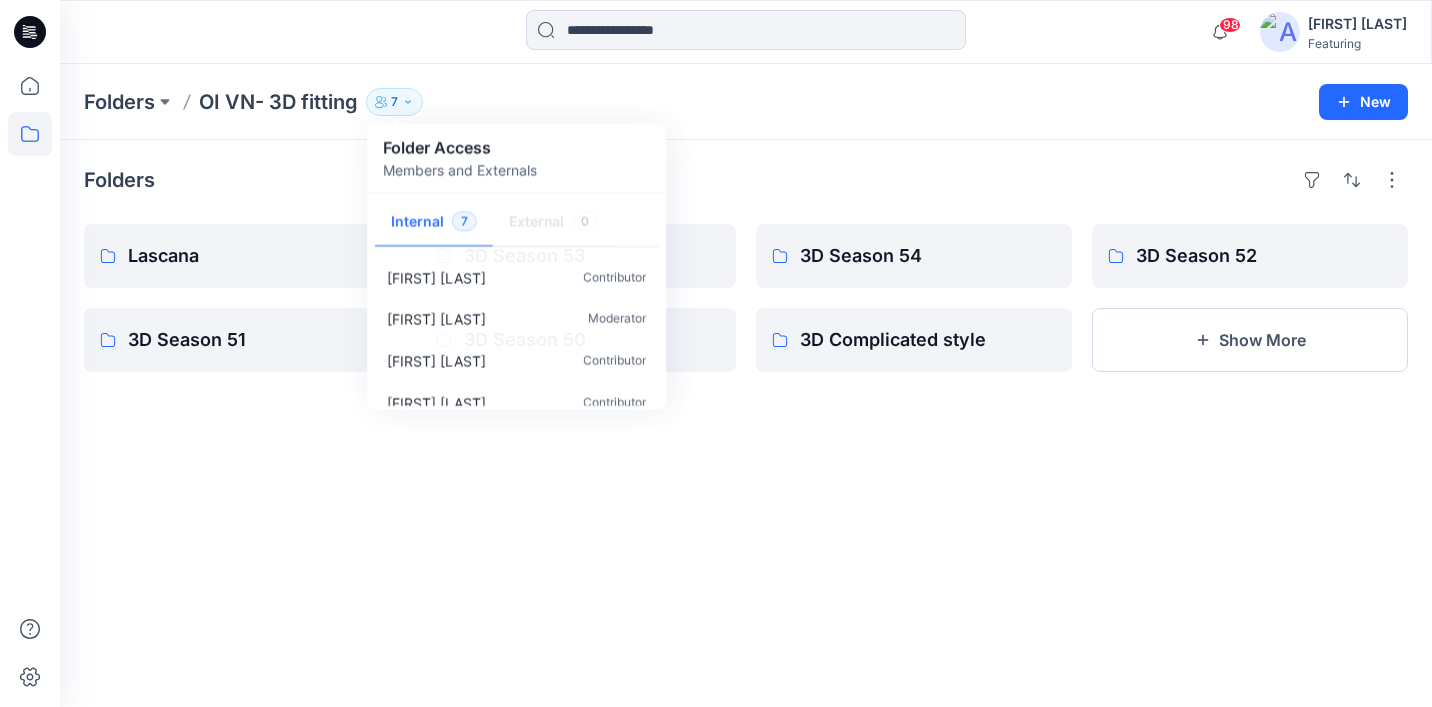 click on "Folders OI VN- 3D fitting 7 Folder Access Members and Externals Internal 7 External 0 [FIRST] [LAST] Contributor [FIRST] [LAST] Moderator [FIRST] [LAST] Contributor [FIRST] [LAST] Contributor [FIRST] [LAST] Reviewer [FIRST] [LAST] Reviewer [FIRST] [LAST] Reviewer" at bounding box center (668, 102) 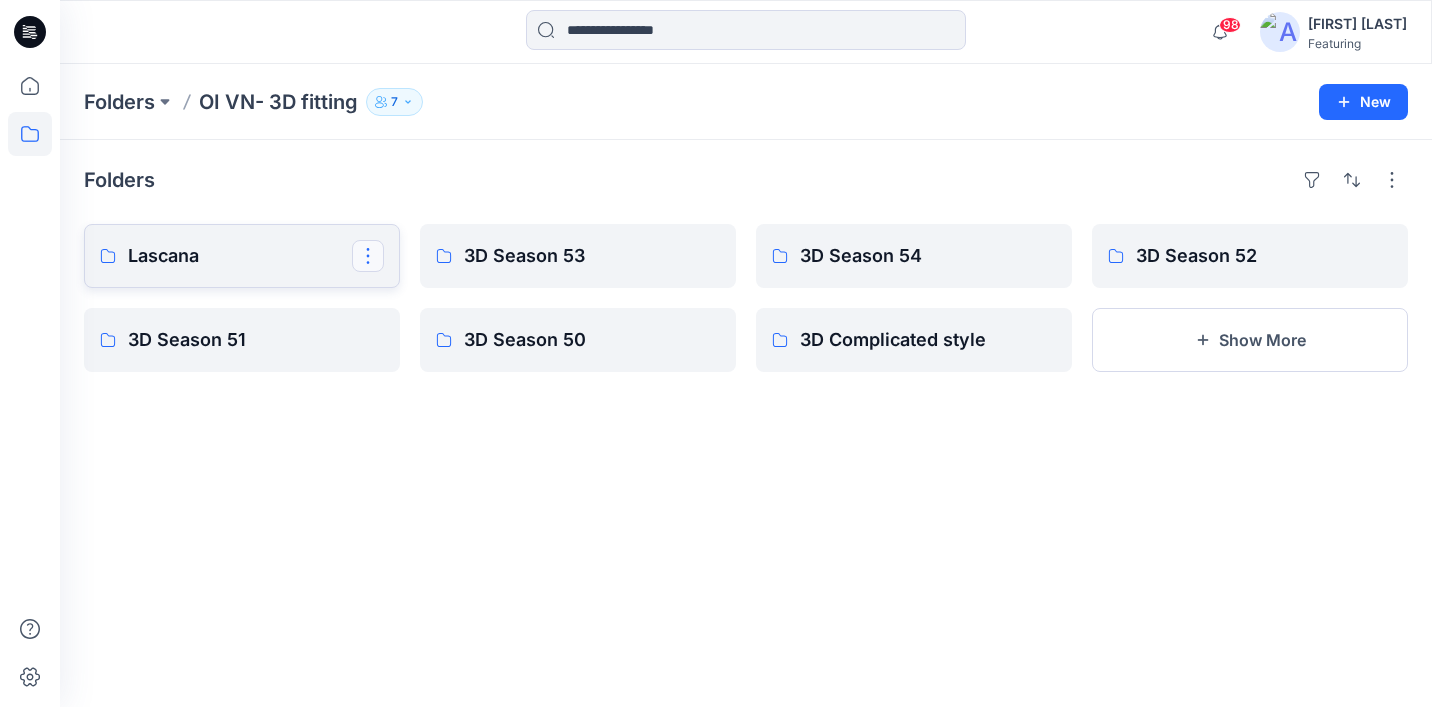 click at bounding box center [368, 256] 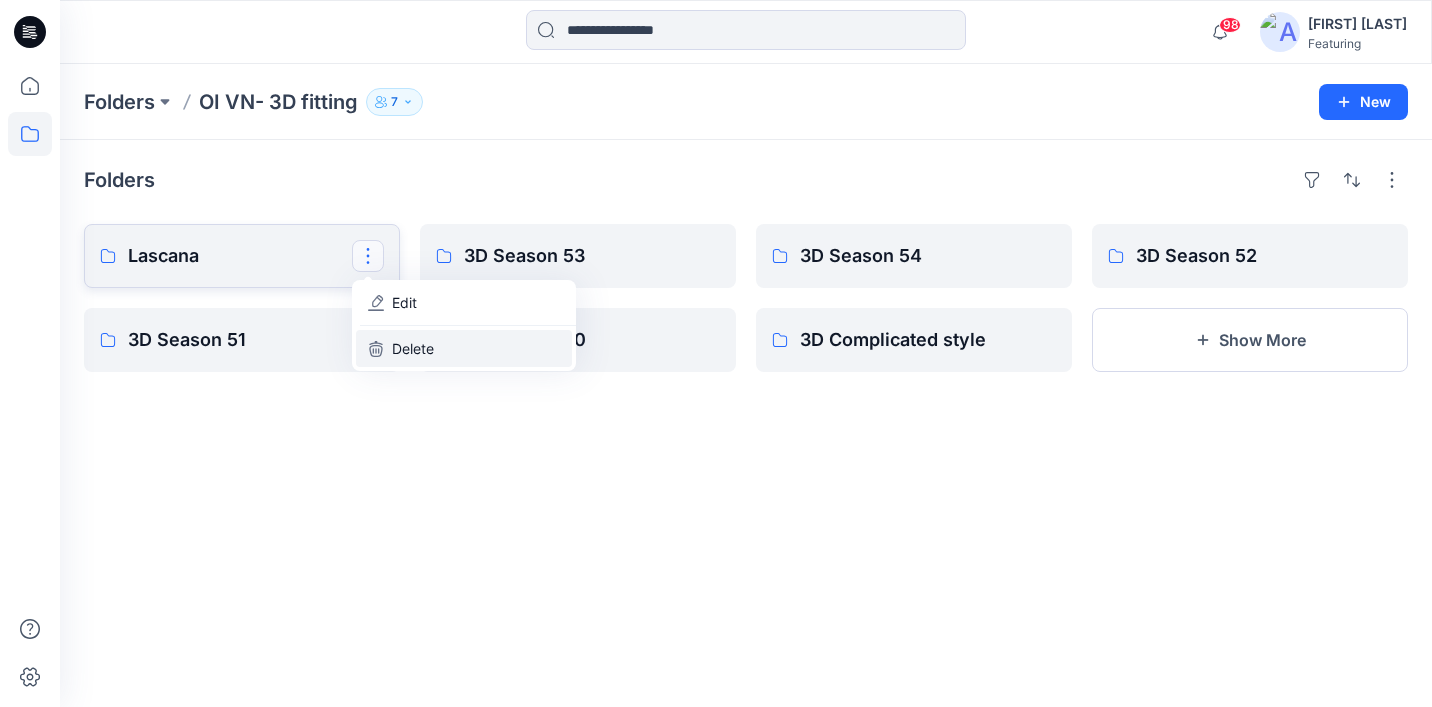 click on "Delete" at bounding box center [413, 348] 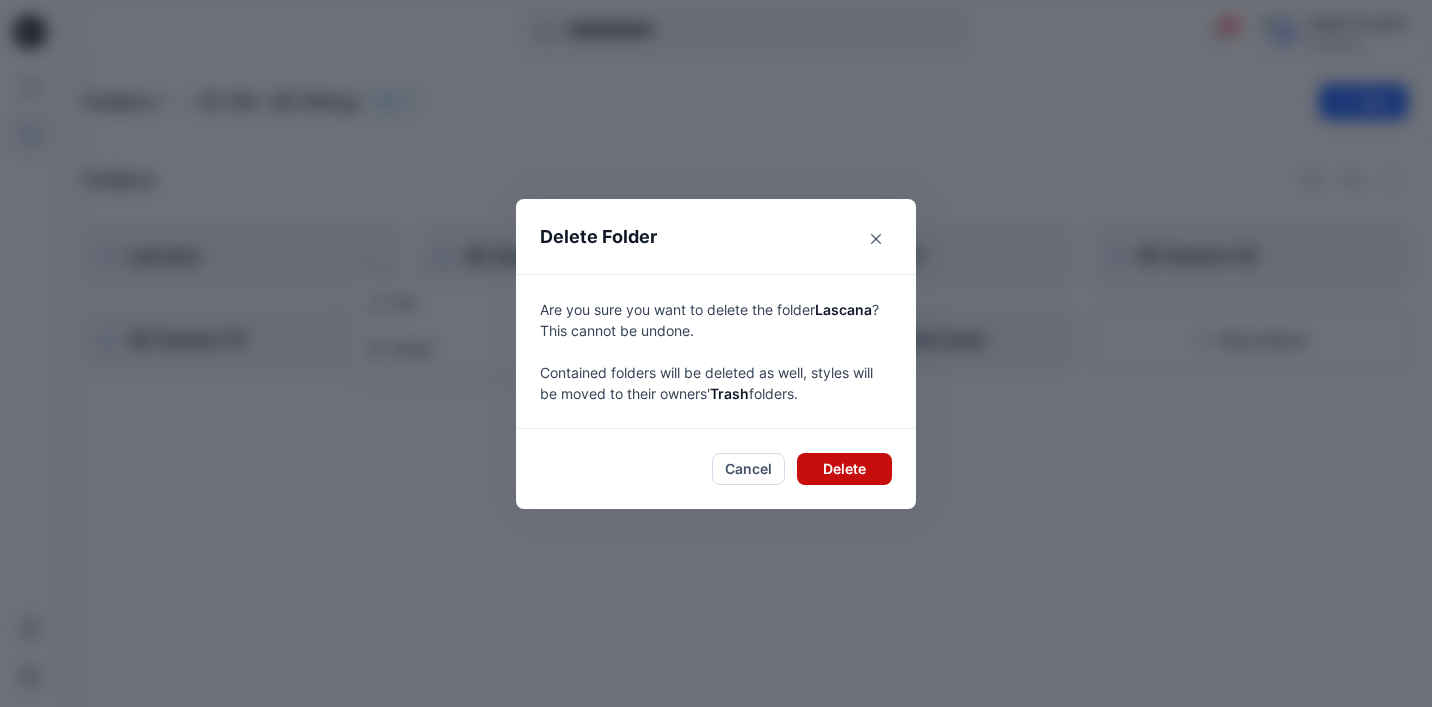 click on "Delete" at bounding box center (844, 469) 